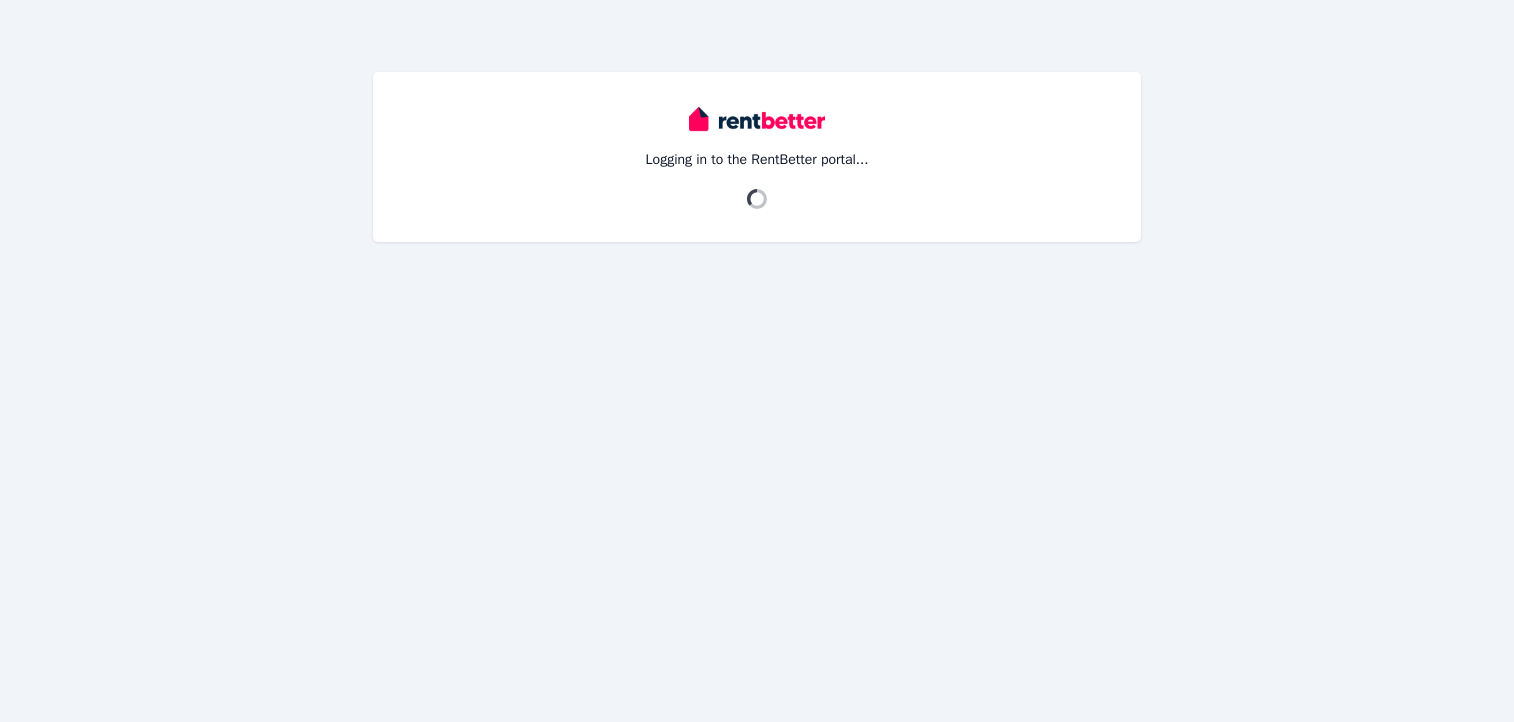 scroll, scrollTop: 0, scrollLeft: 0, axis: both 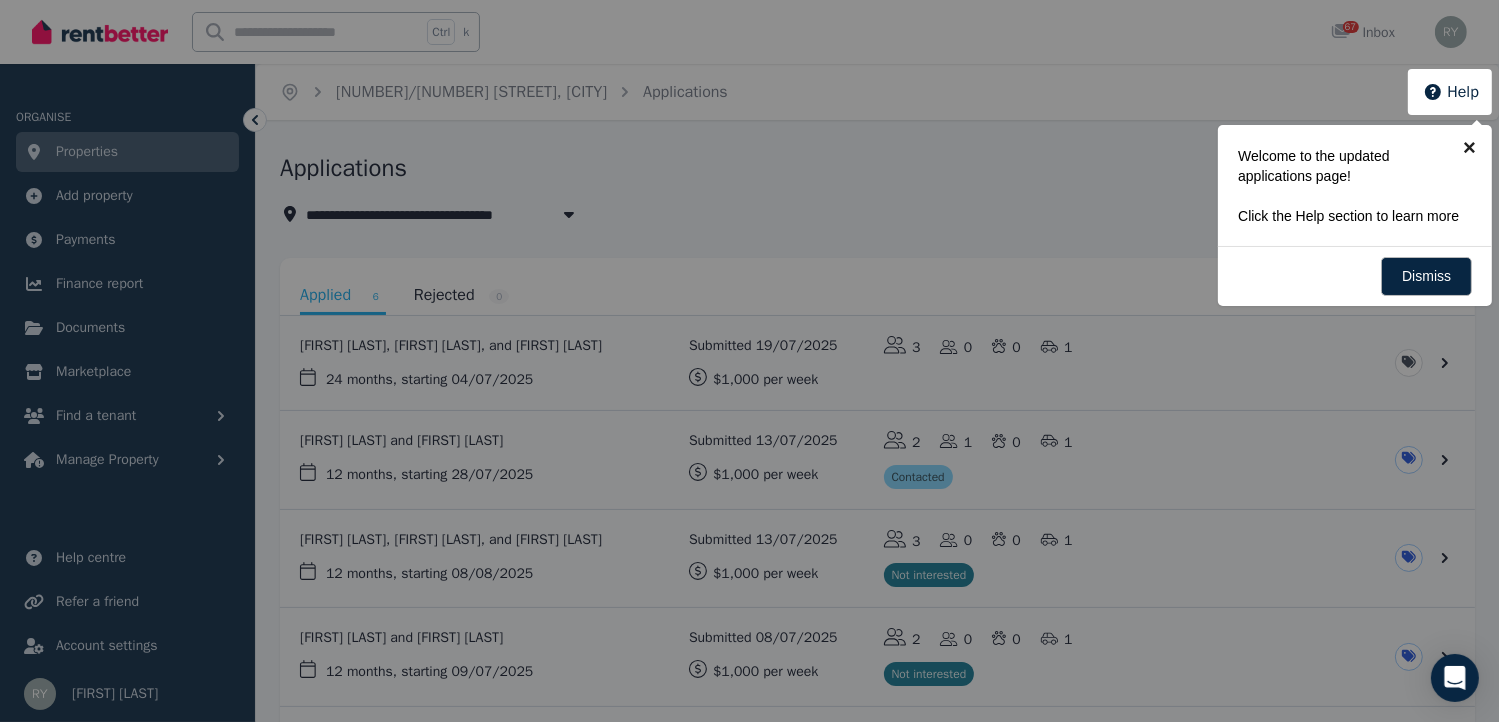 click on "×" at bounding box center (1469, 147) 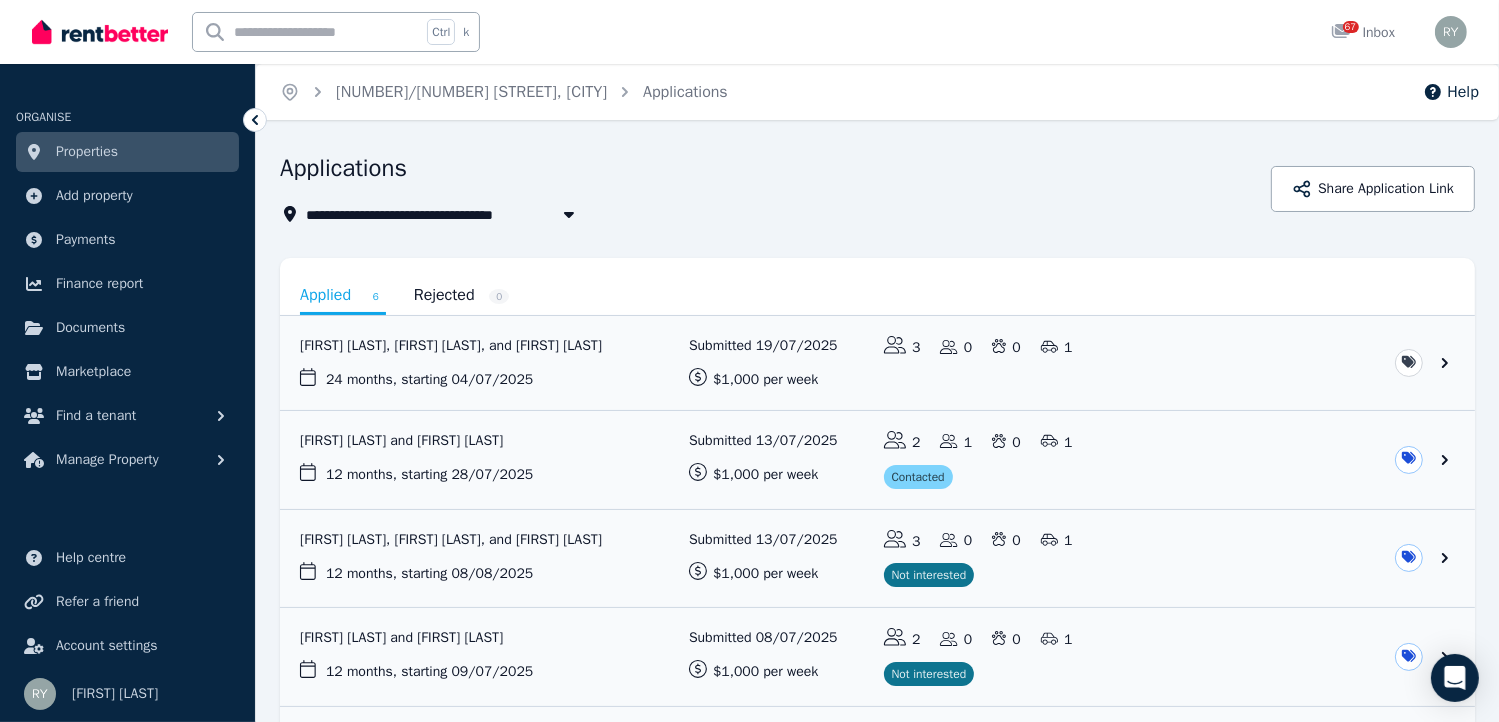 click on "Properties" at bounding box center (87, 152) 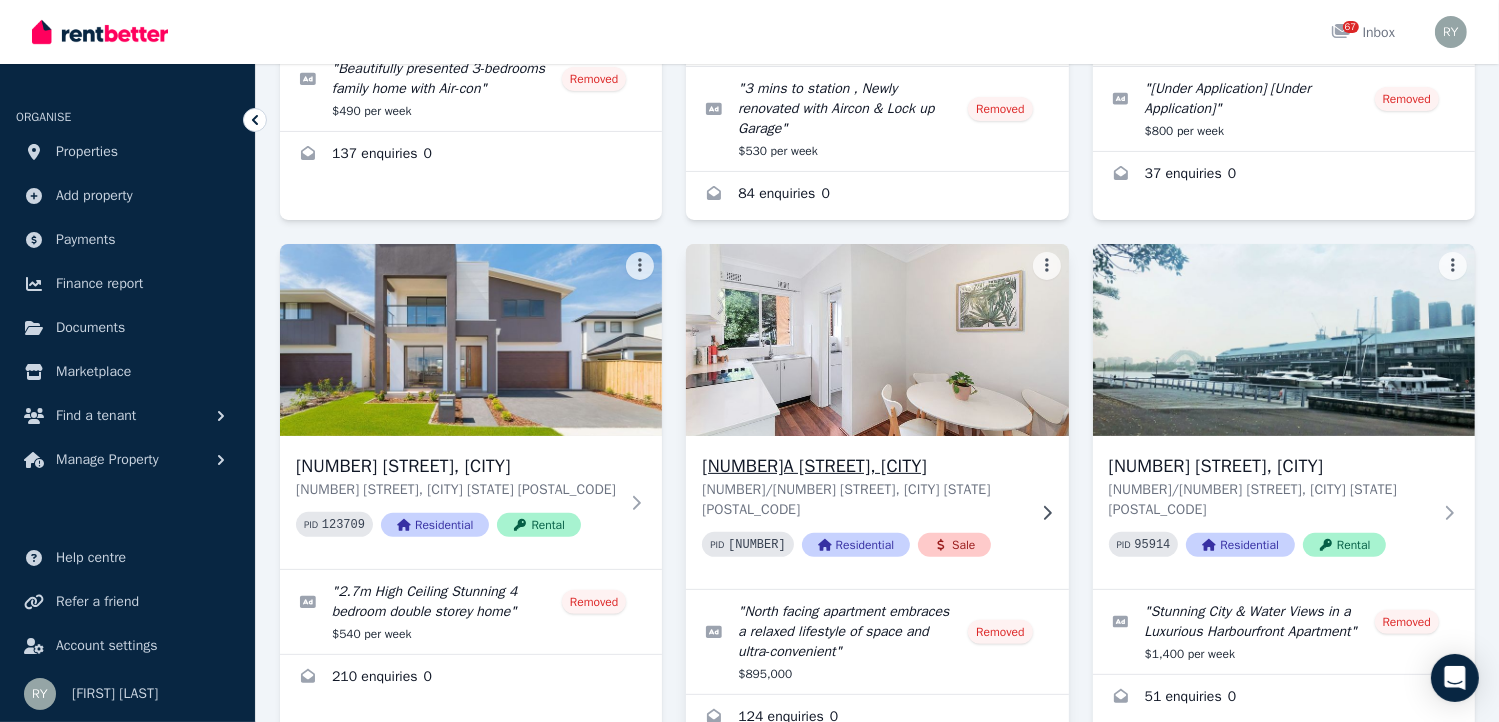 scroll, scrollTop: 500, scrollLeft: 0, axis: vertical 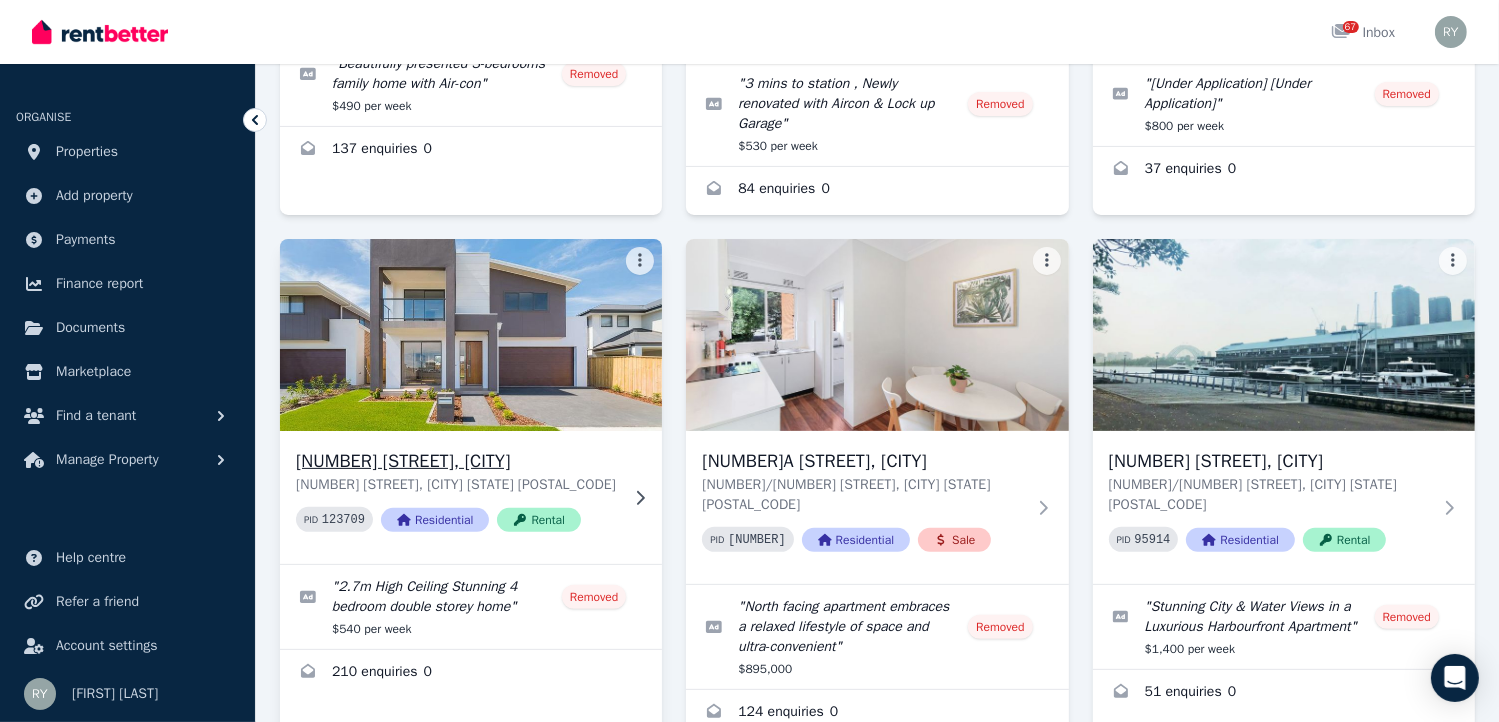 click at bounding box center (470, 335) 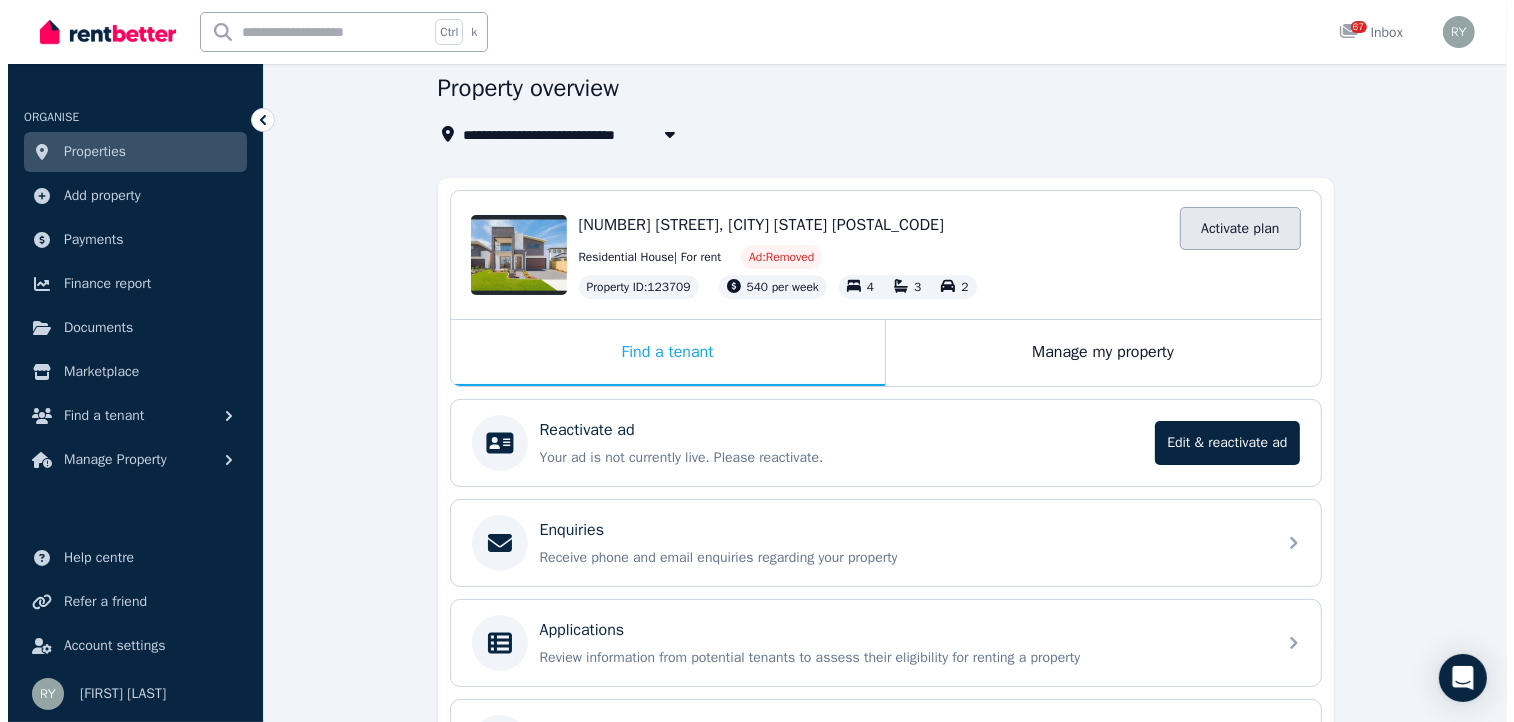 scroll, scrollTop: 0, scrollLeft: 0, axis: both 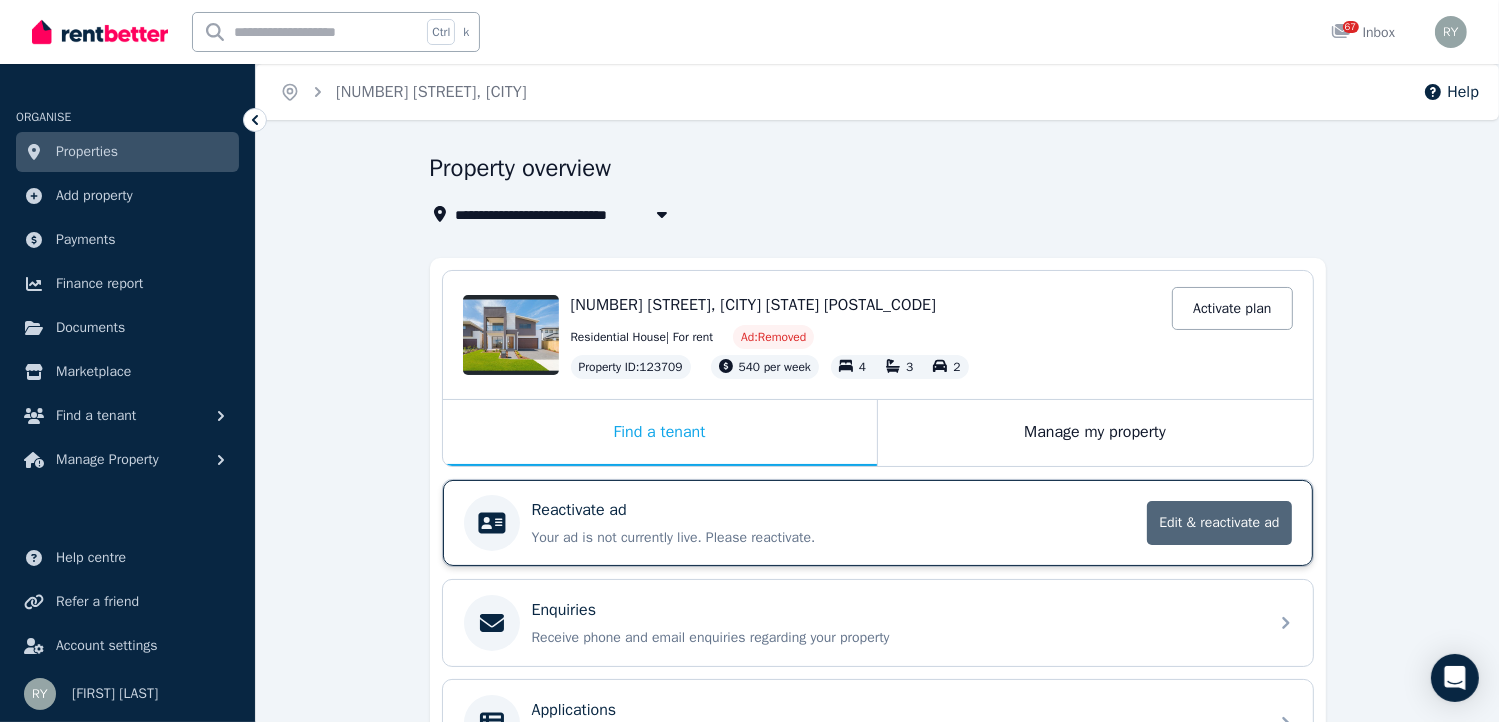 click on "Edit & reactivate ad" at bounding box center (1219, 523) 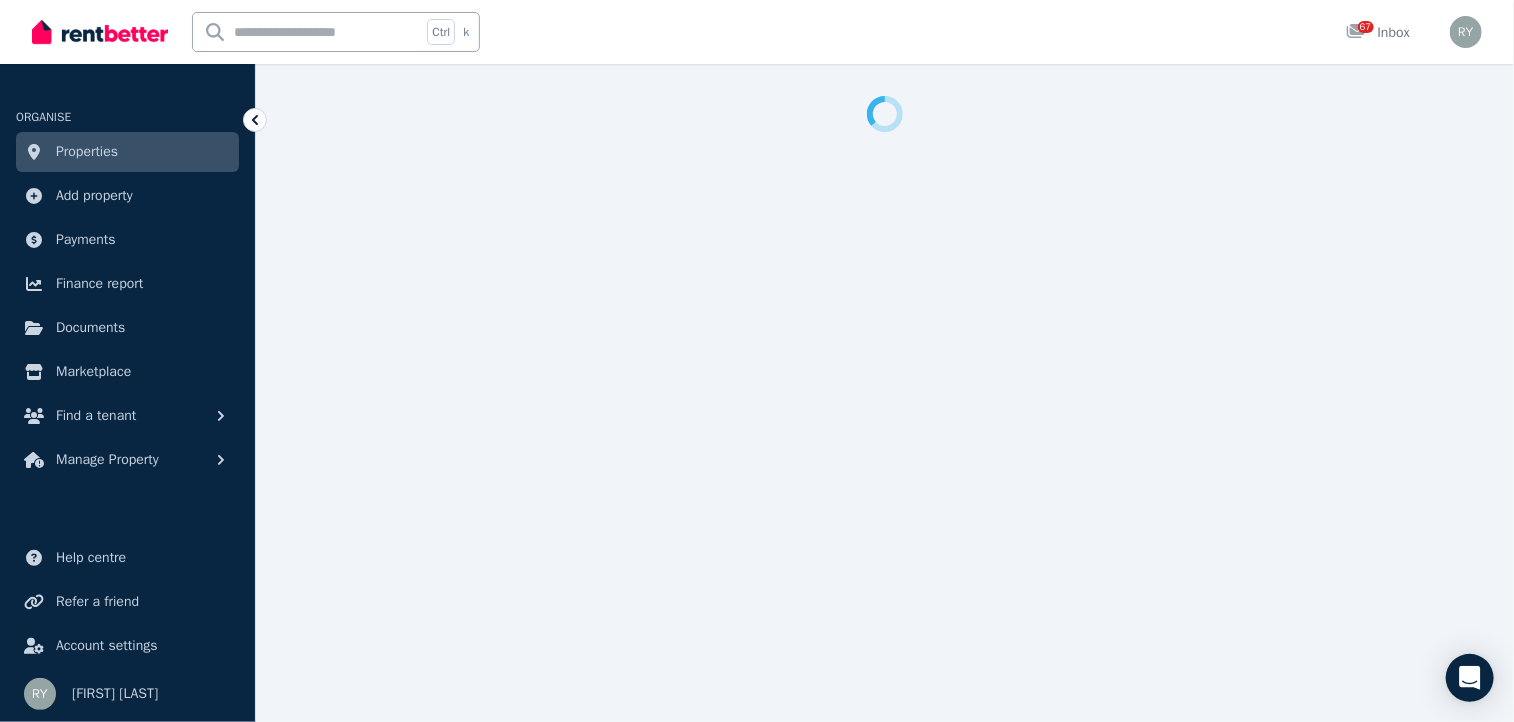 select on "**********" 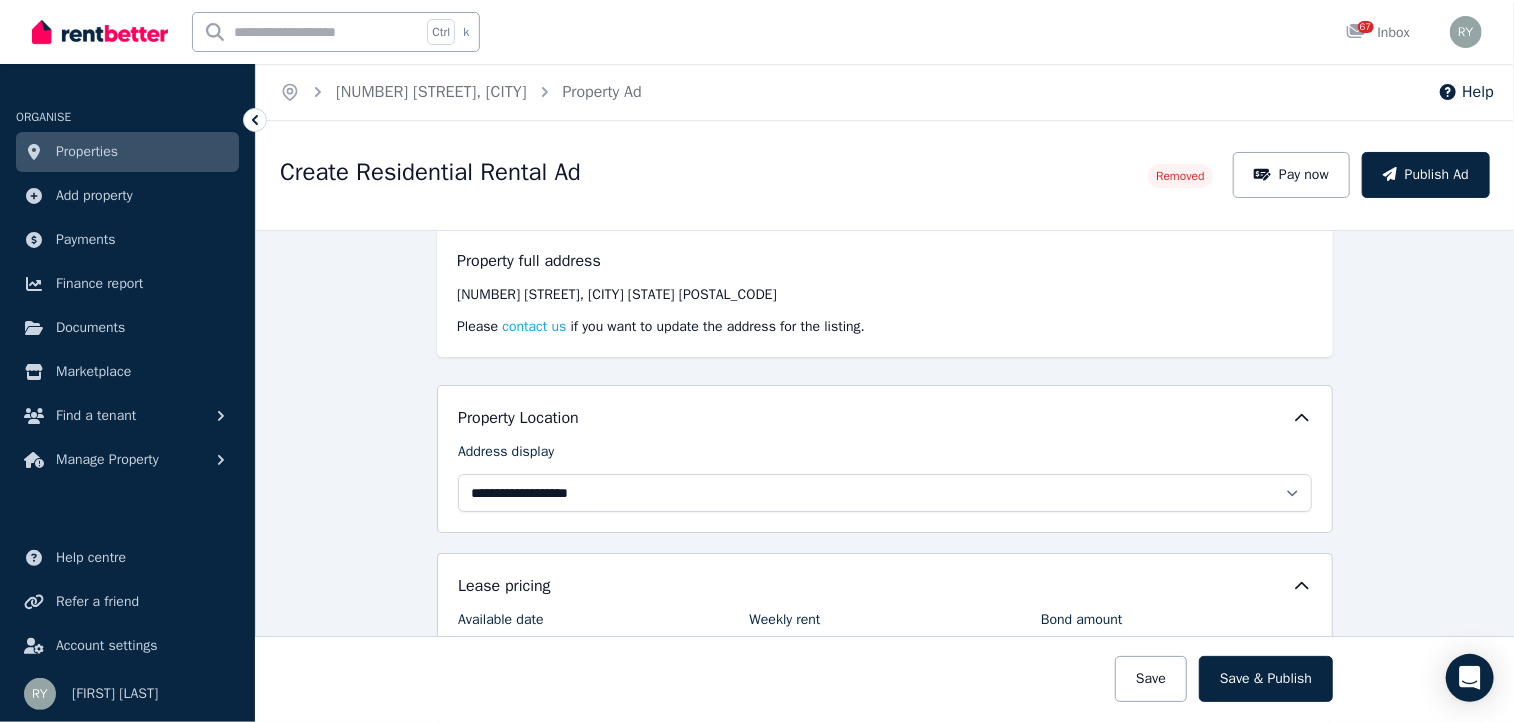 scroll, scrollTop: 0, scrollLeft: 0, axis: both 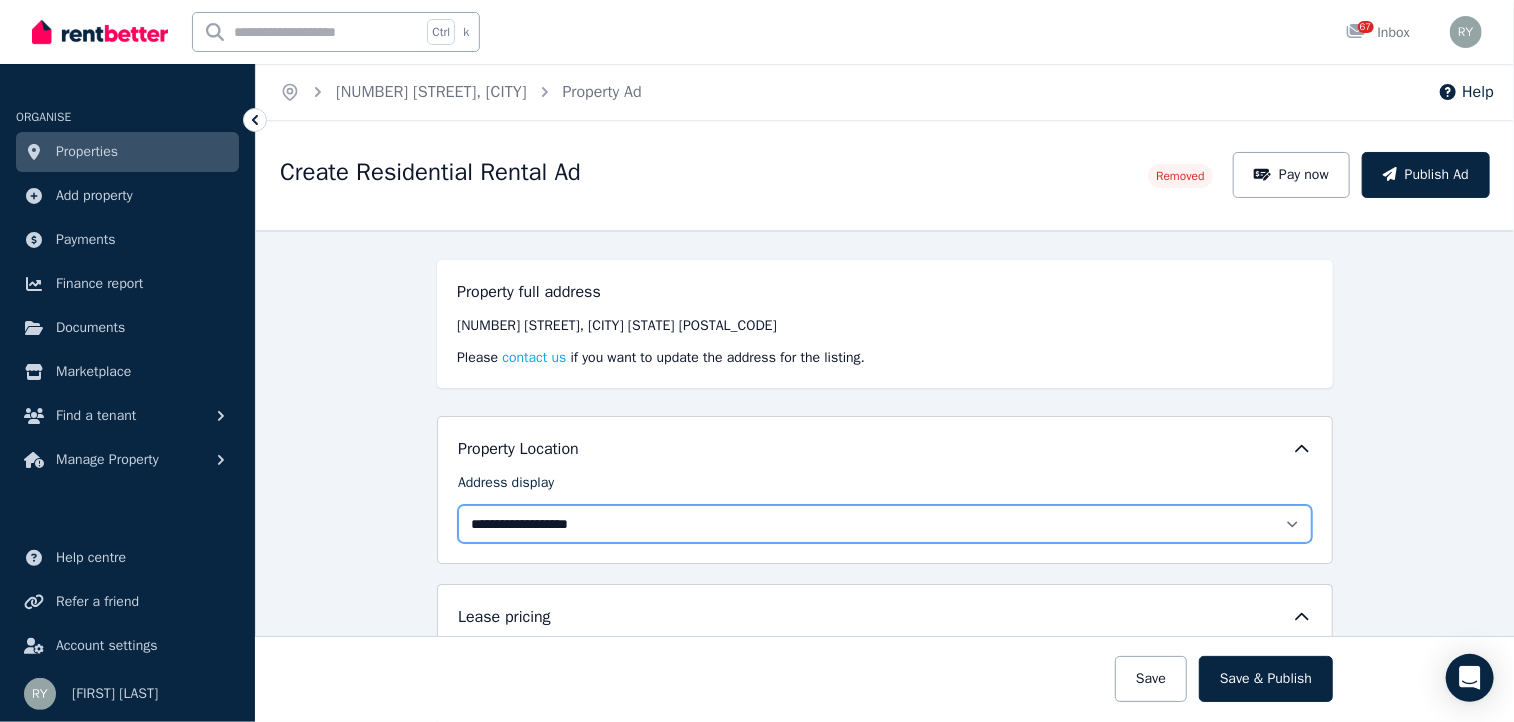 click on "**********" at bounding box center (885, 524) 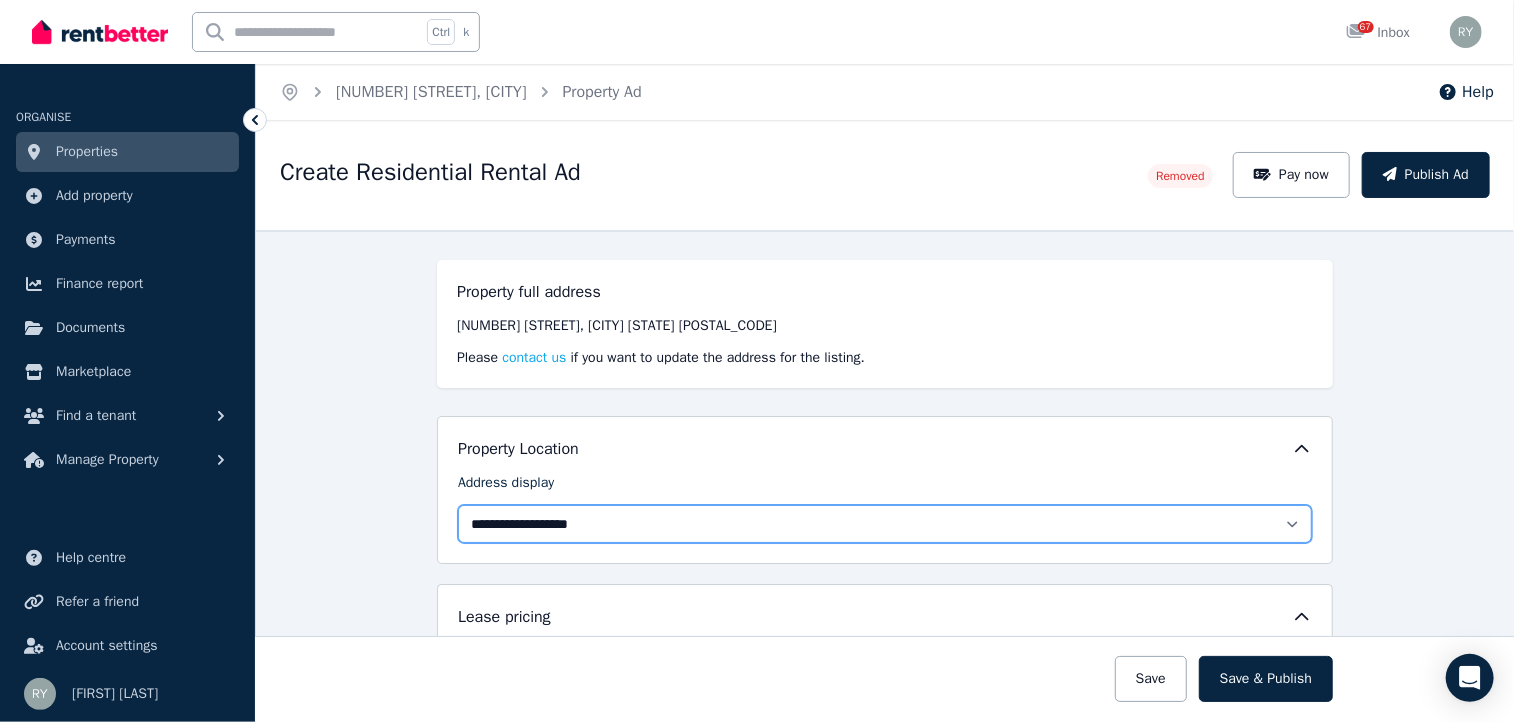 select on "**********" 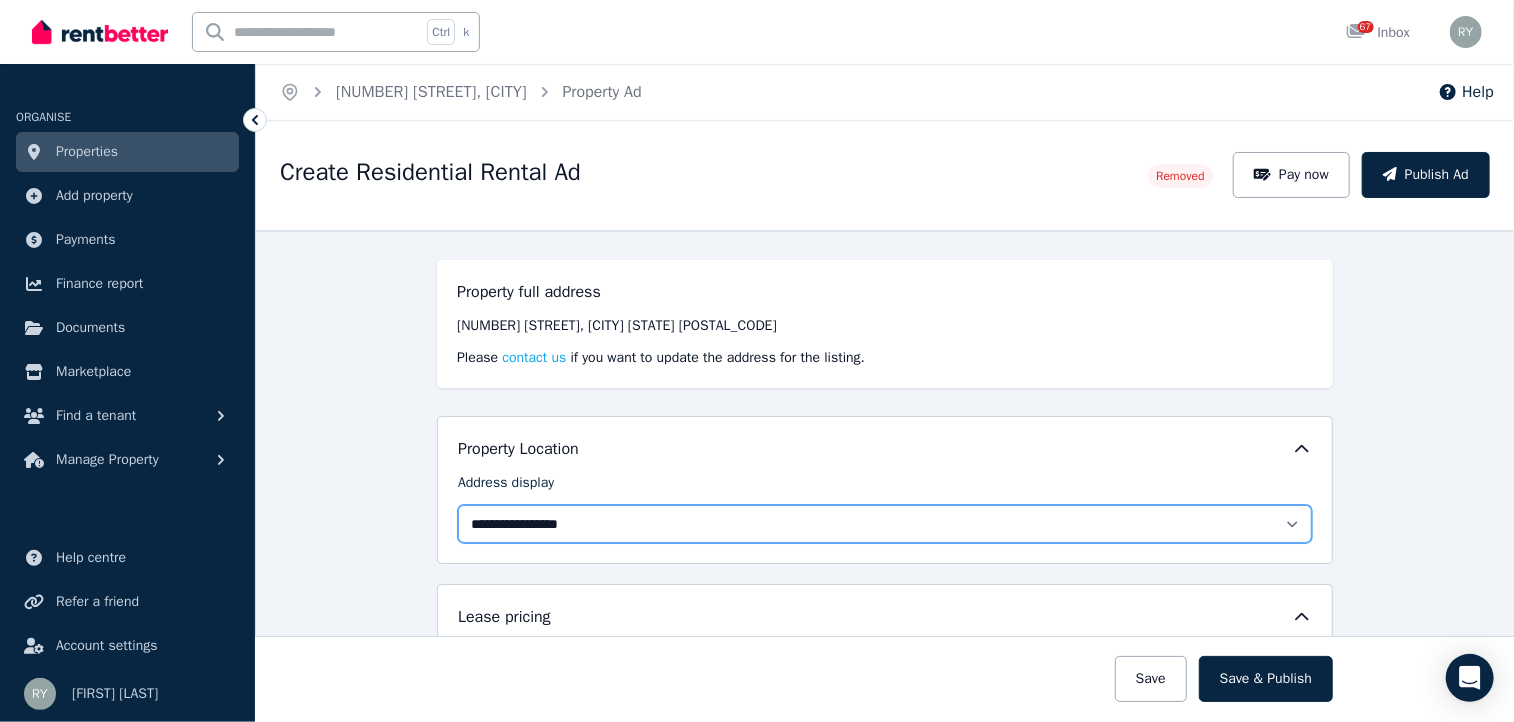 click on "**********" at bounding box center [885, 524] 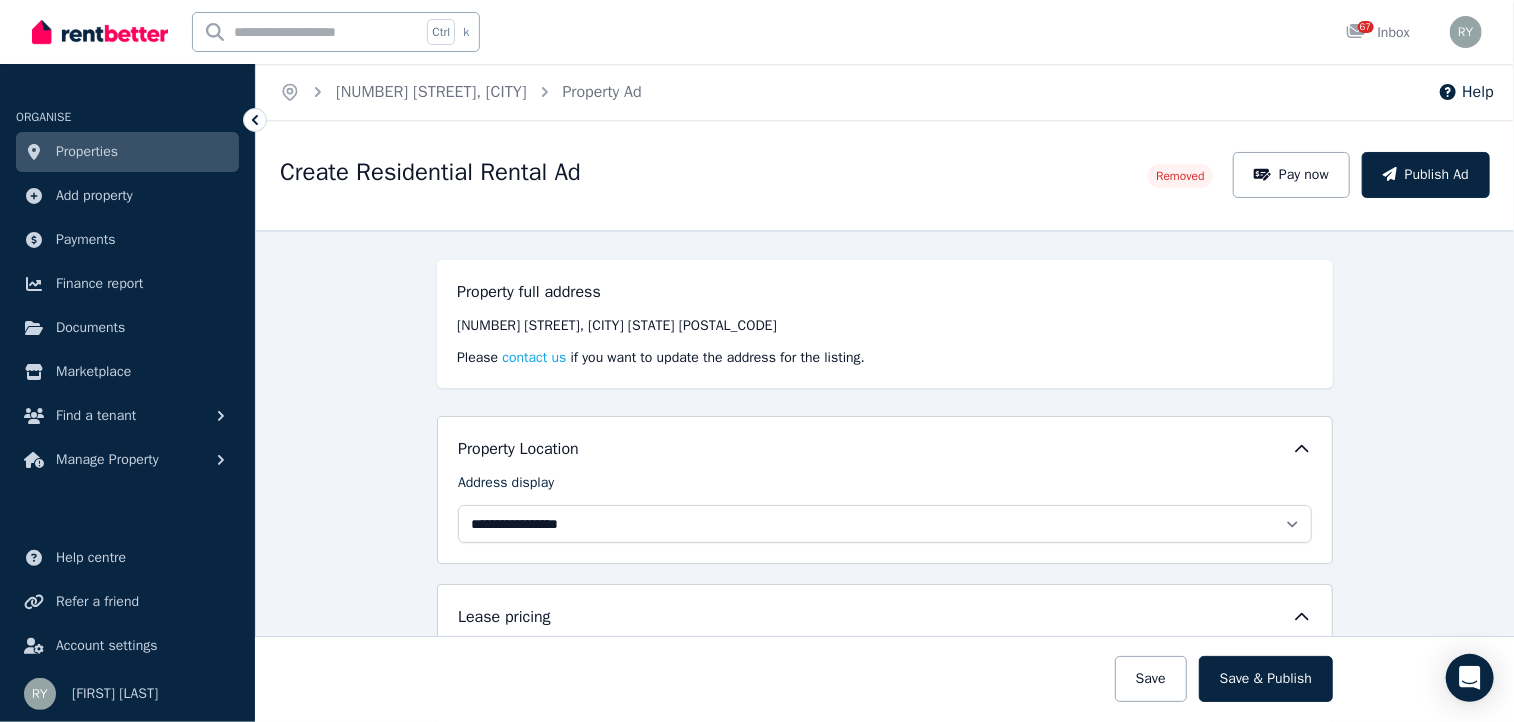 click on "**********" at bounding box center (885, 476) 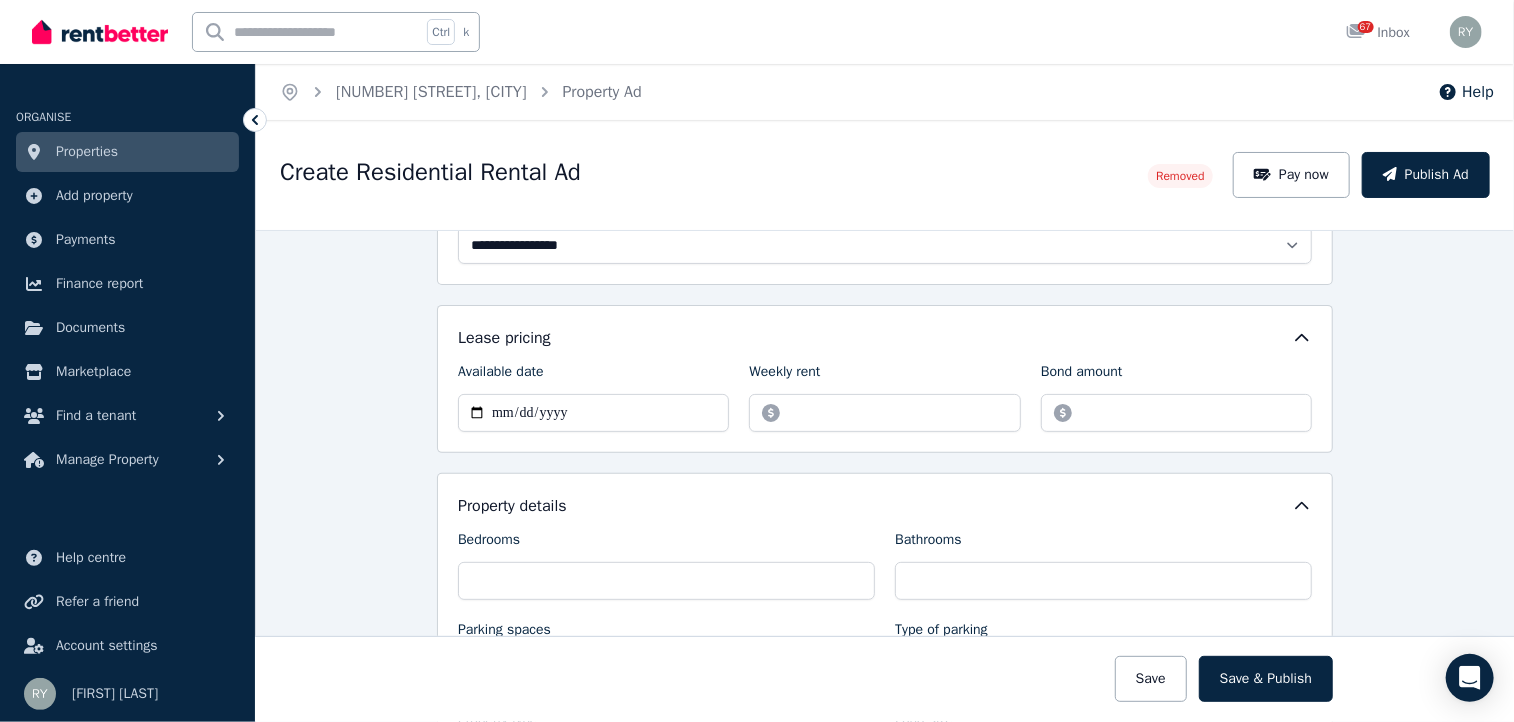 scroll, scrollTop: 300, scrollLeft: 0, axis: vertical 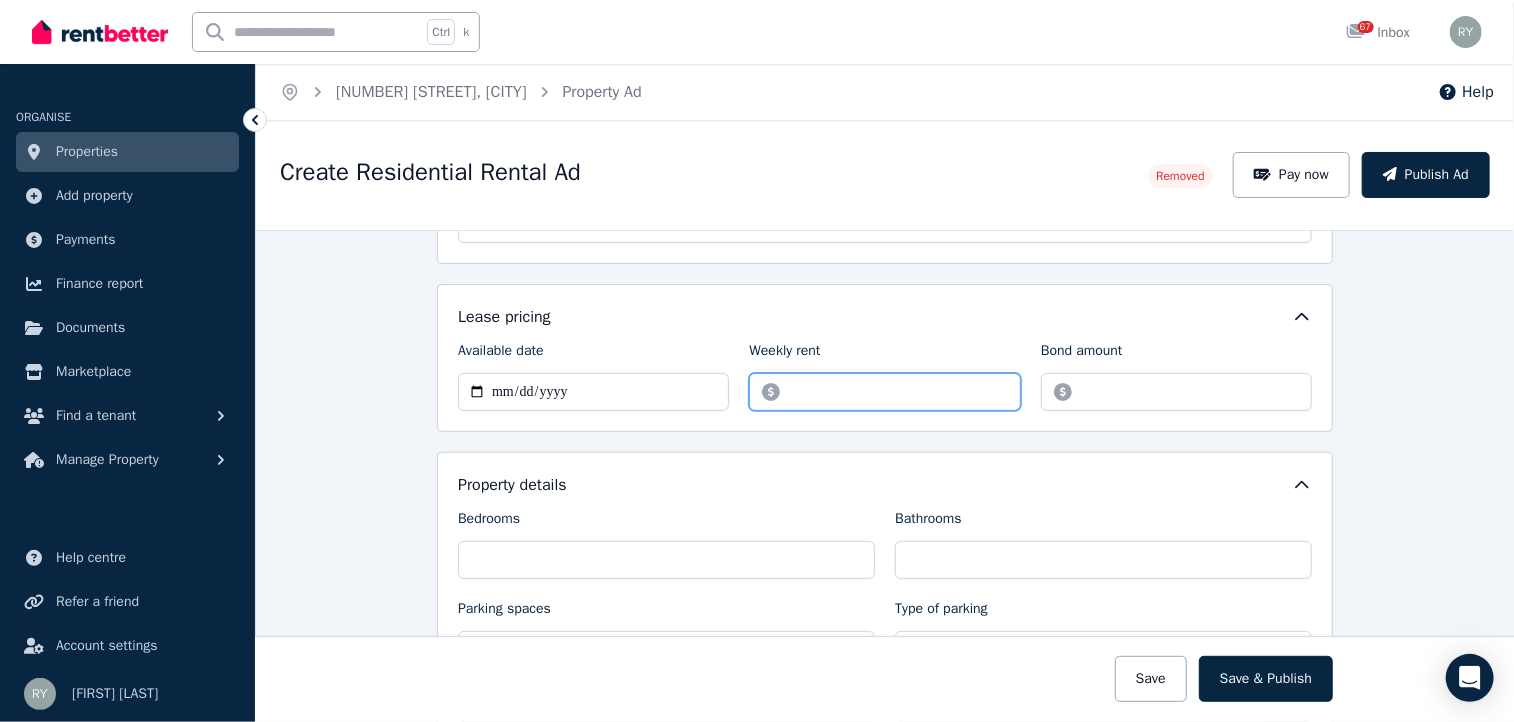 drag, startPoint x: 865, startPoint y: 398, endPoint x: 773, endPoint y: 397, distance: 92.00543 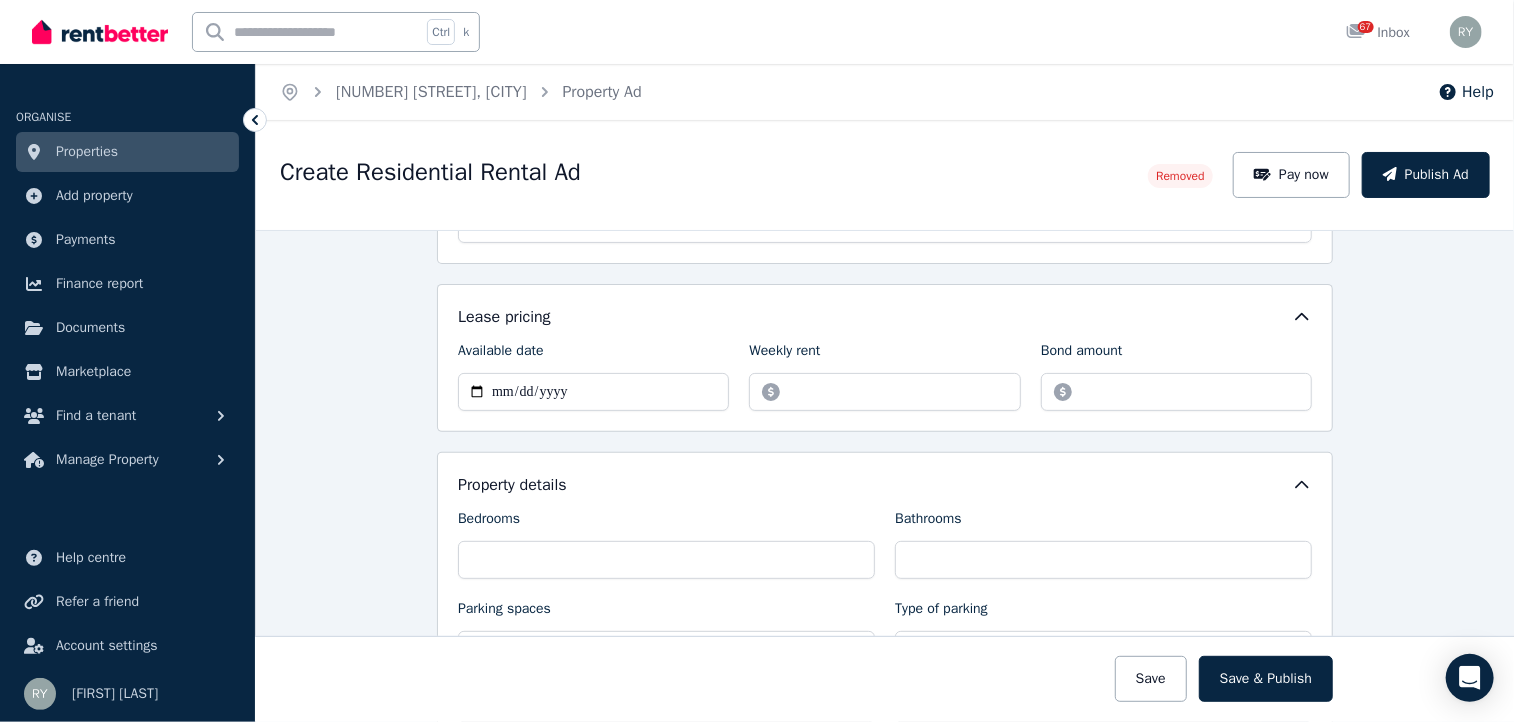 click on "**********" at bounding box center (885, 358) 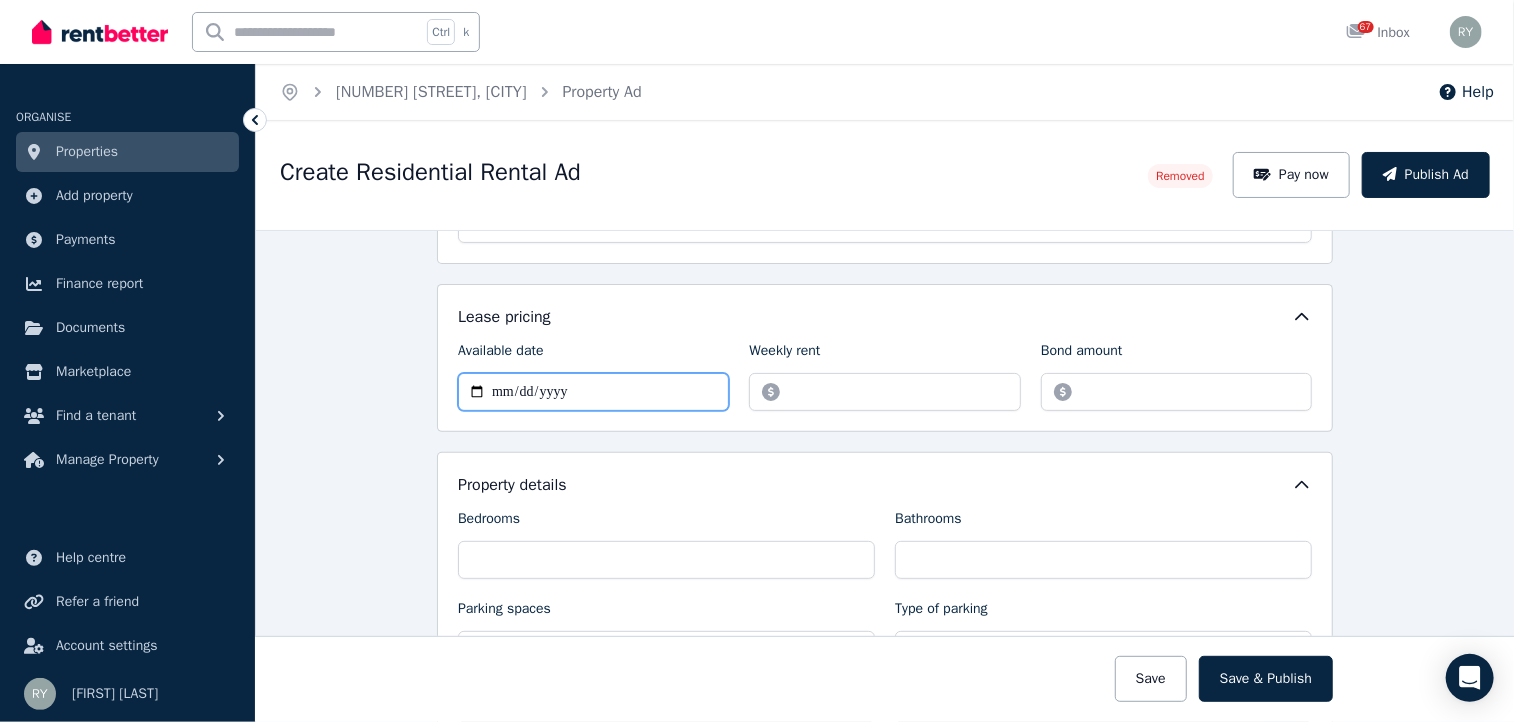 click on "**********" at bounding box center (593, 392) 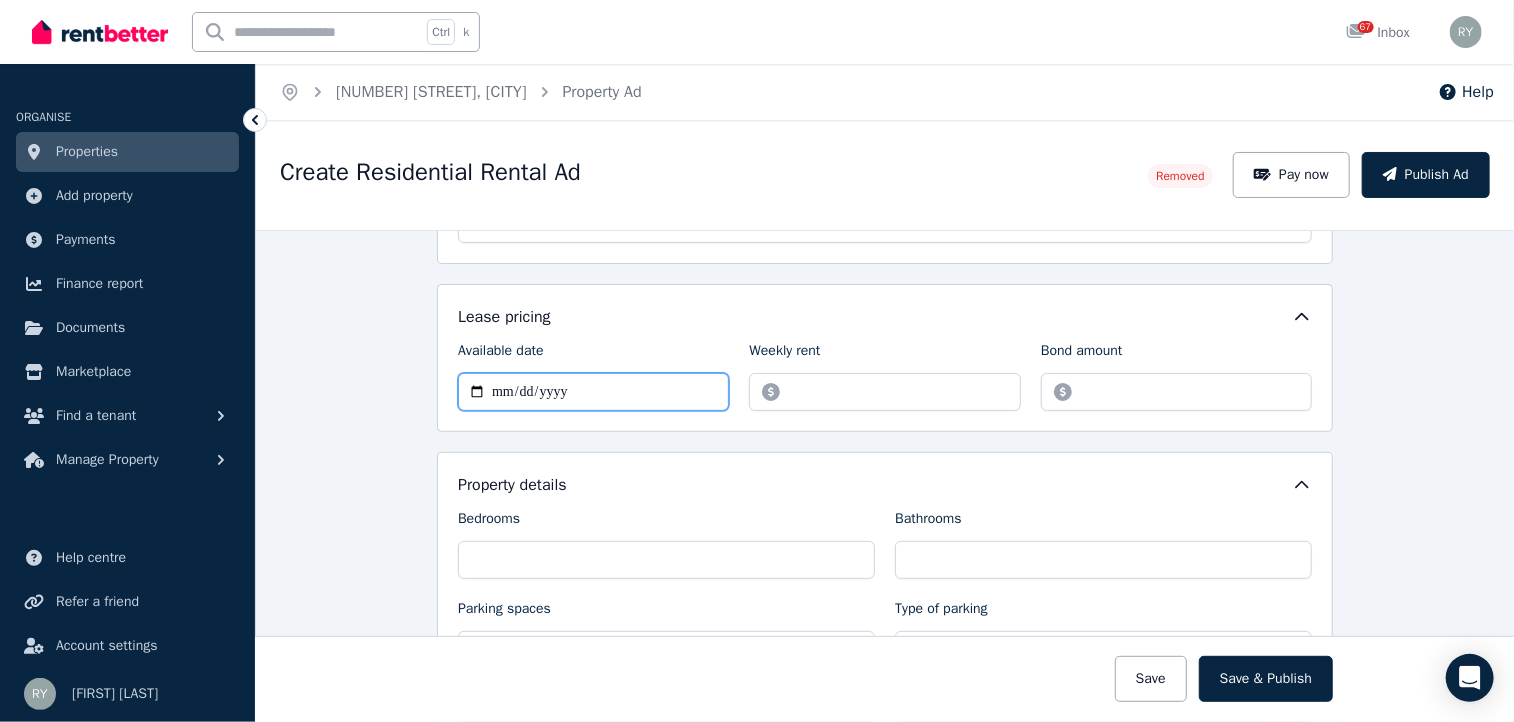 type on "**********" 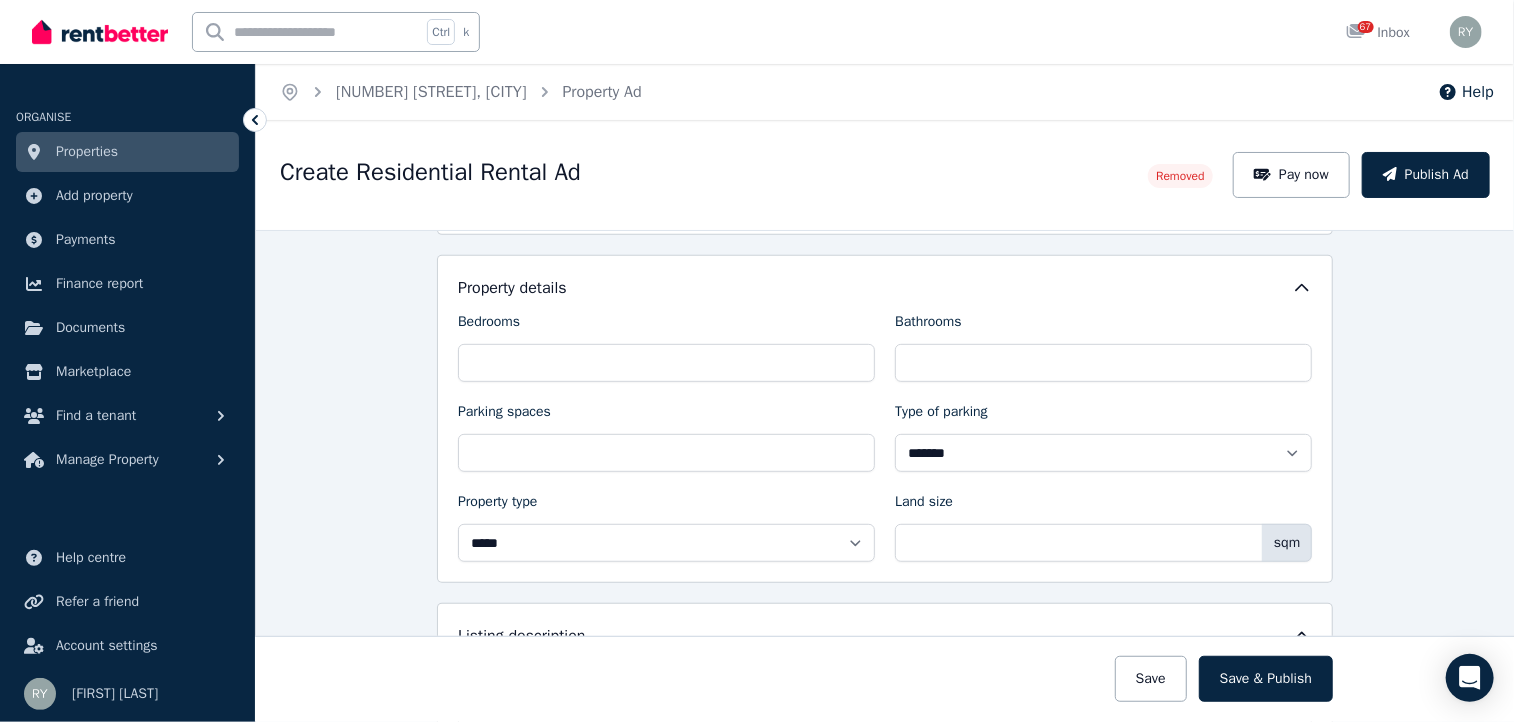 scroll, scrollTop: 500, scrollLeft: 0, axis: vertical 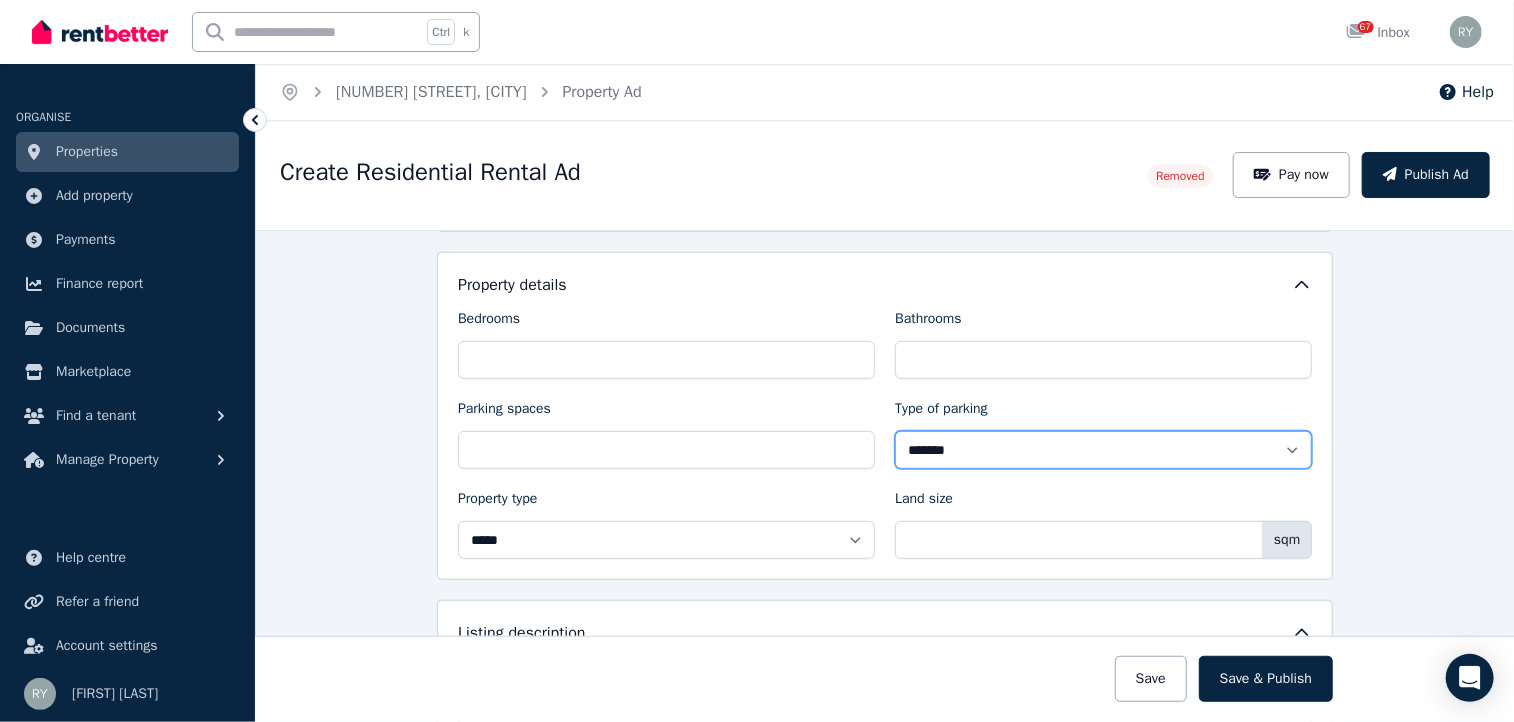 click on "**********" at bounding box center (1103, 450) 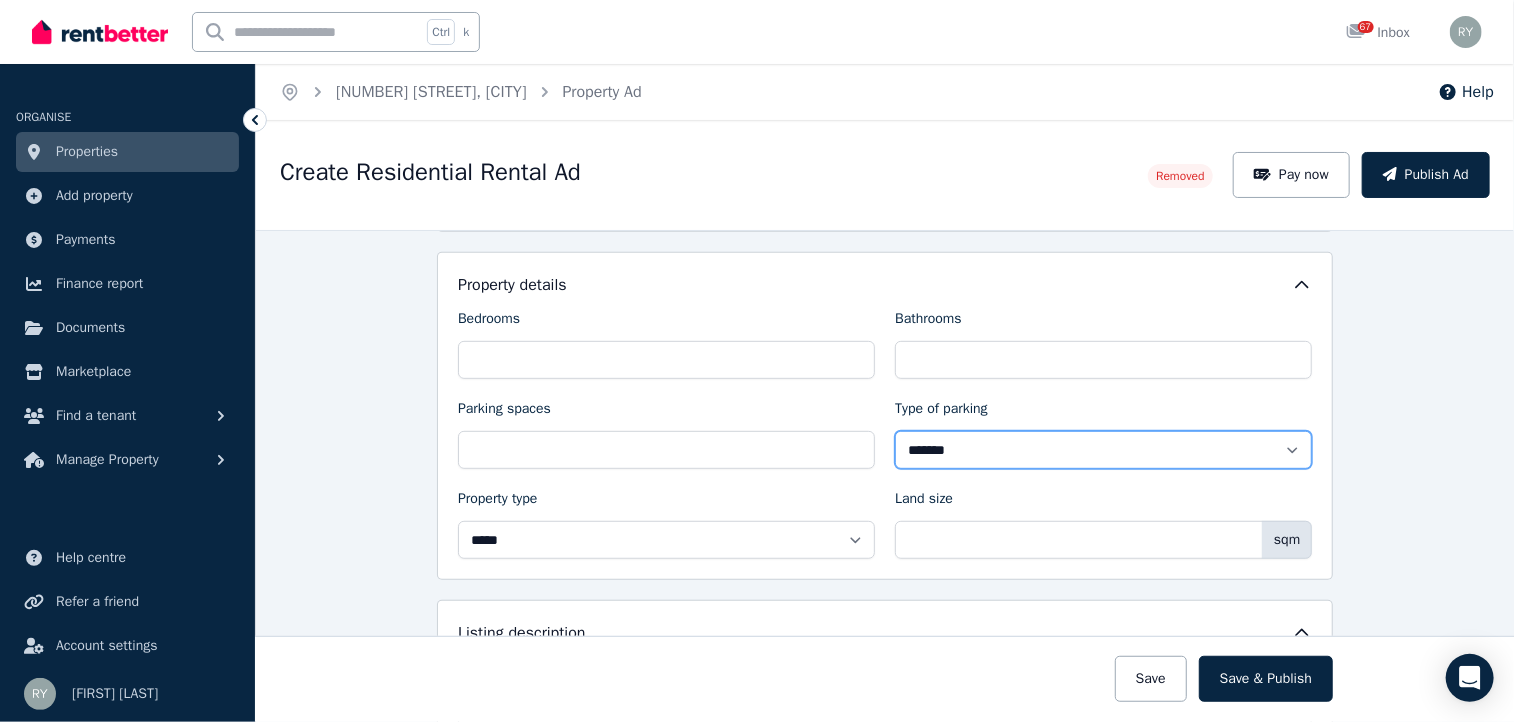 select on "**********" 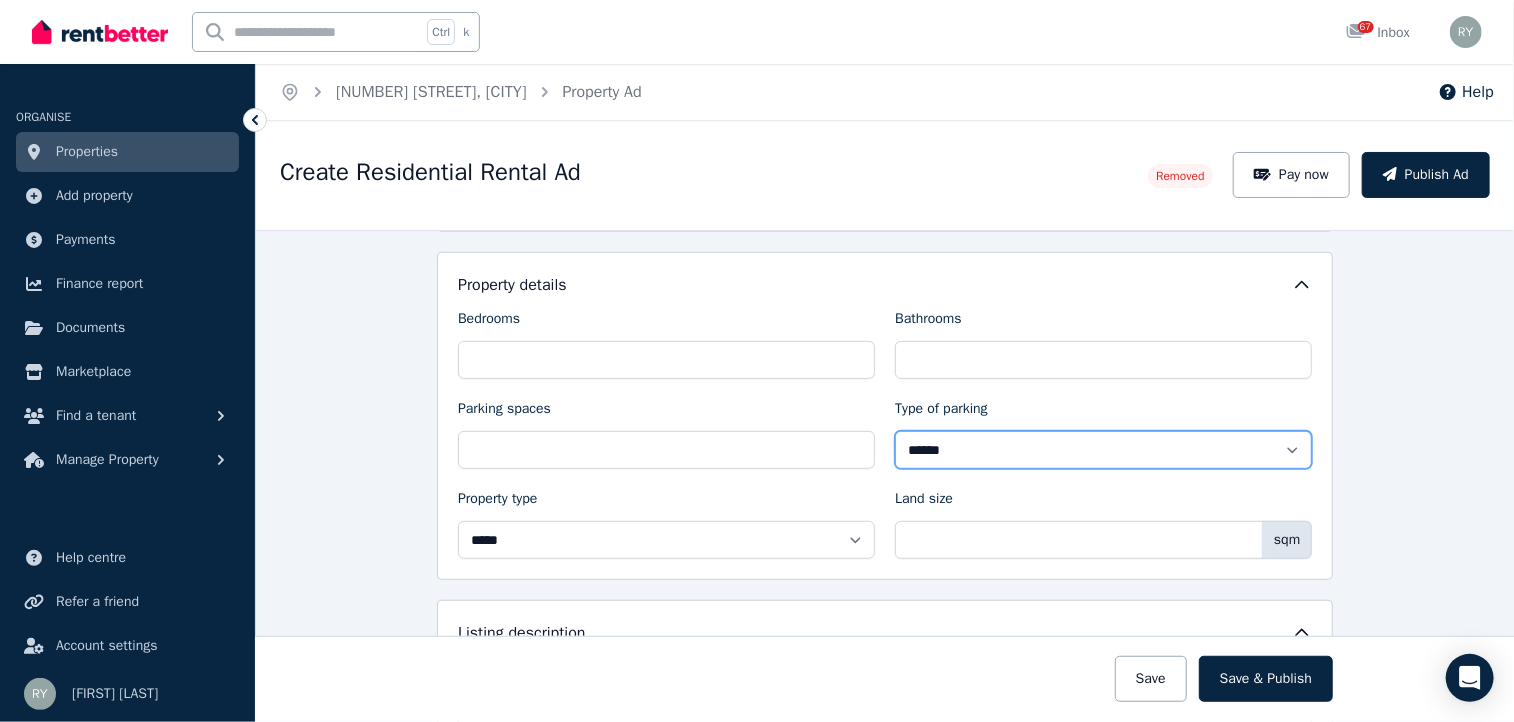 click on "**********" at bounding box center (1103, 450) 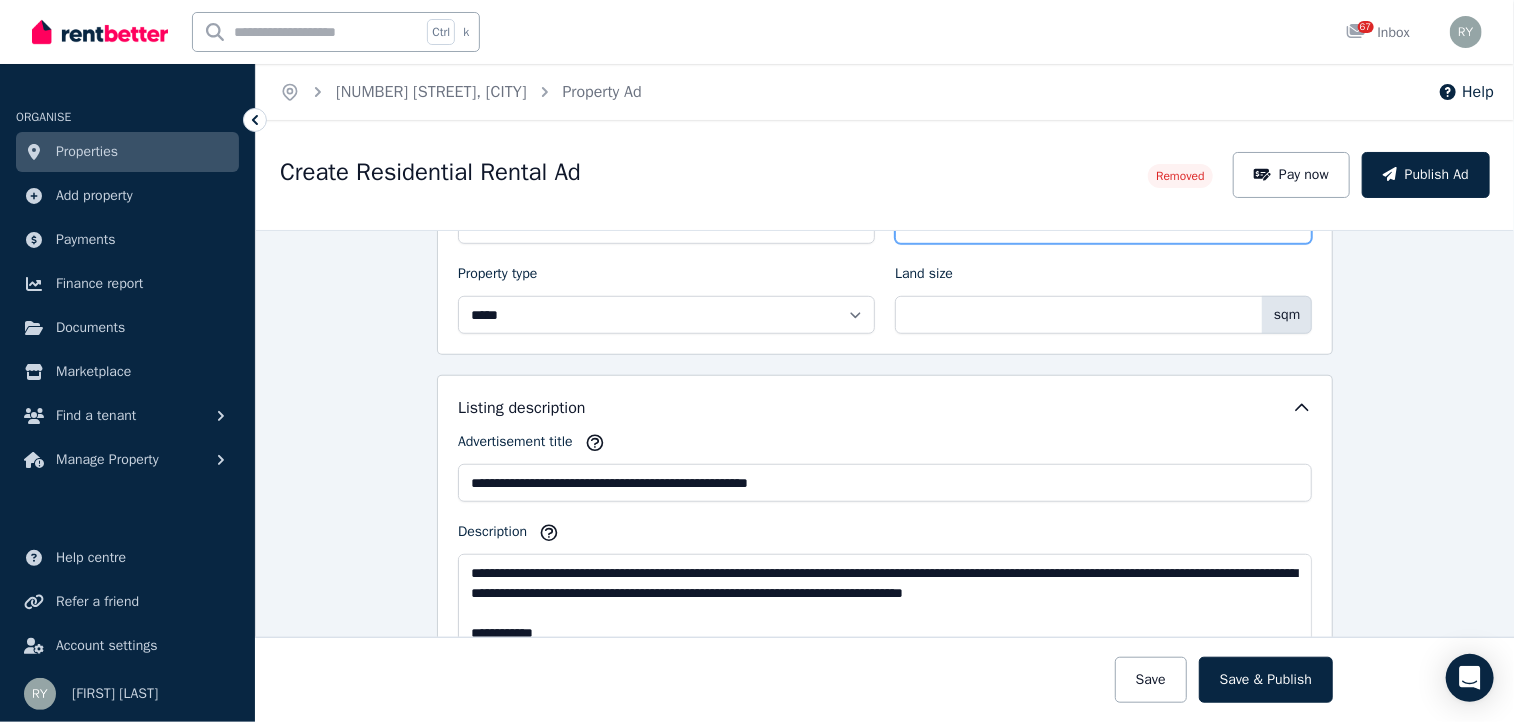 scroll, scrollTop: 800, scrollLeft: 0, axis: vertical 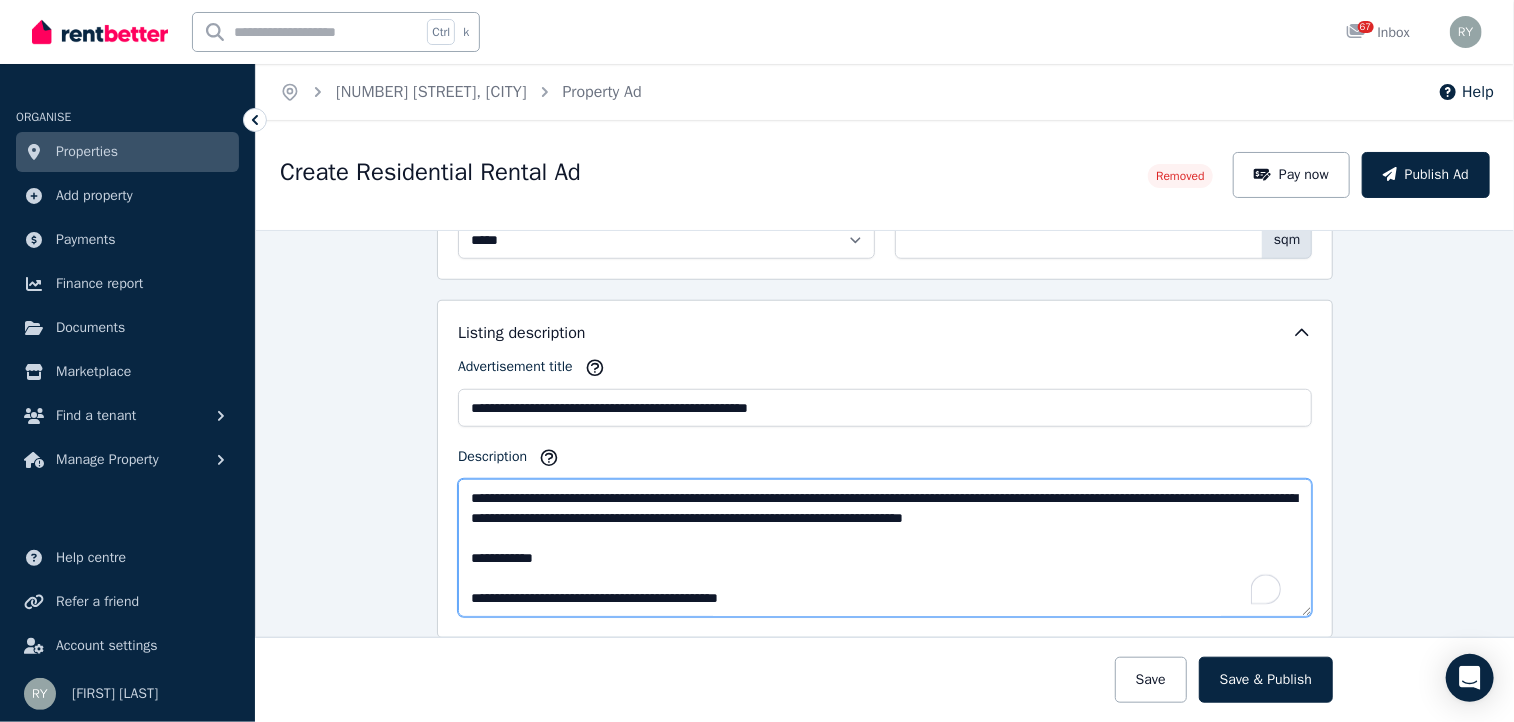 drag, startPoint x: 608, startPoint y: 493, endPoint x: 550, endPoint y: 497, distance: 58.137768 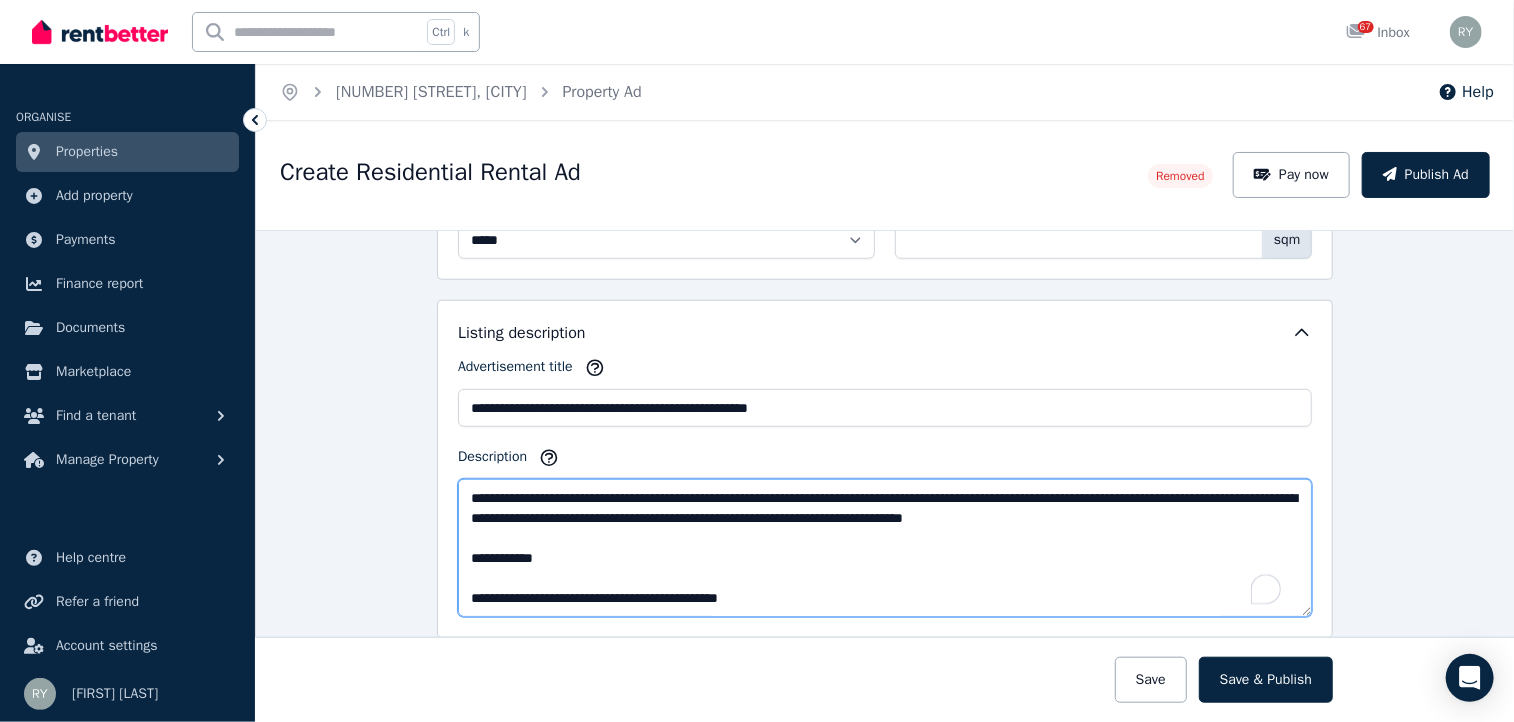 click on "**********" at bounding box center (885, 548) 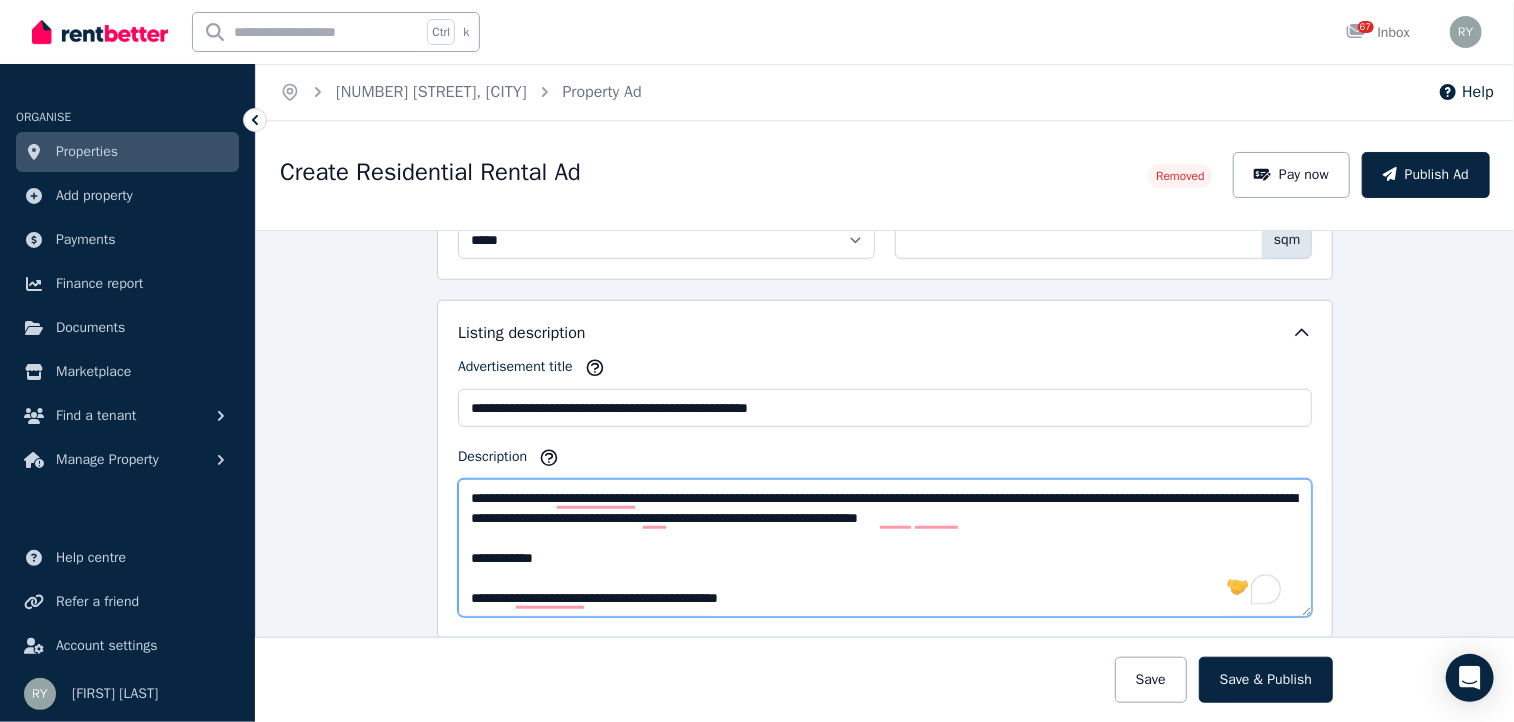click on "**********" at bounding box center [885, 548] 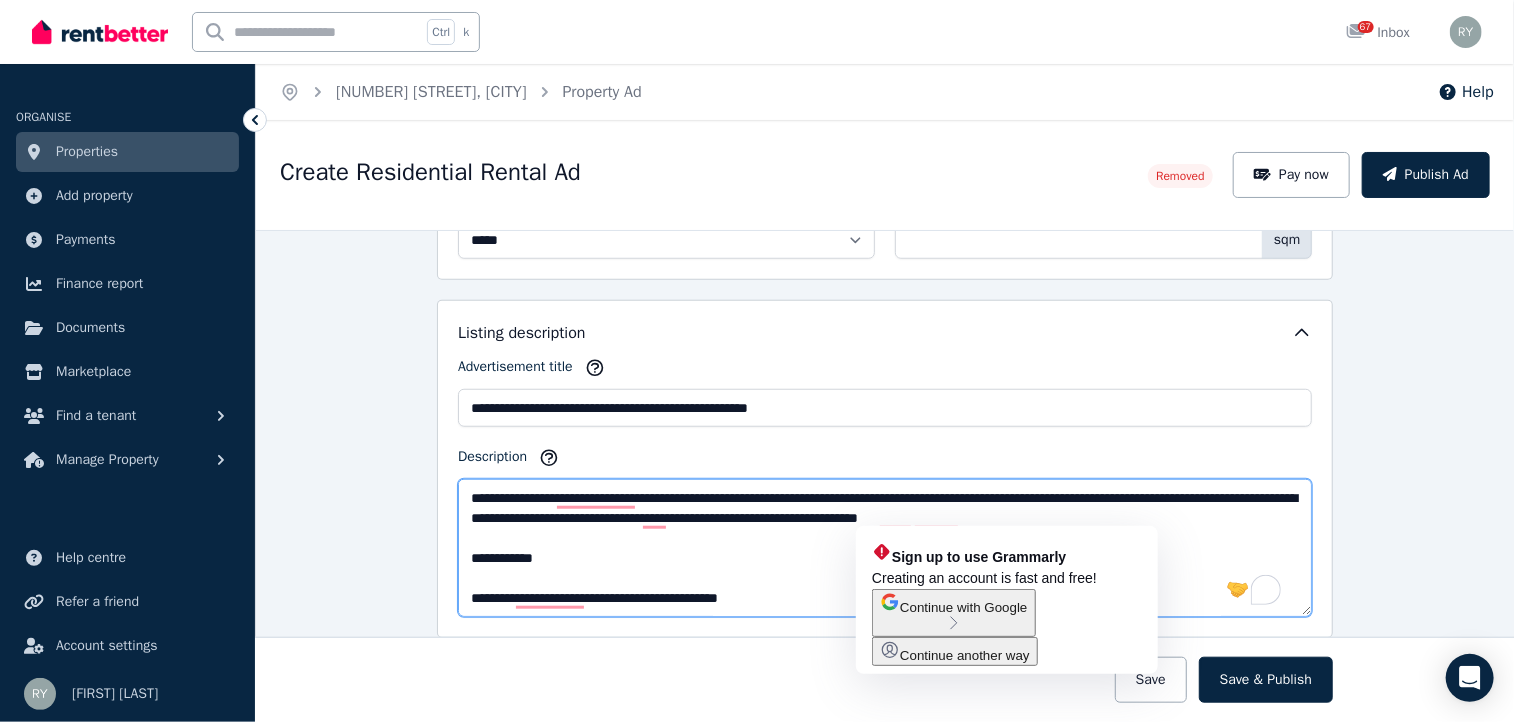 scroll, scrollTop: 95, scrollLeft: 0, axis: vertical 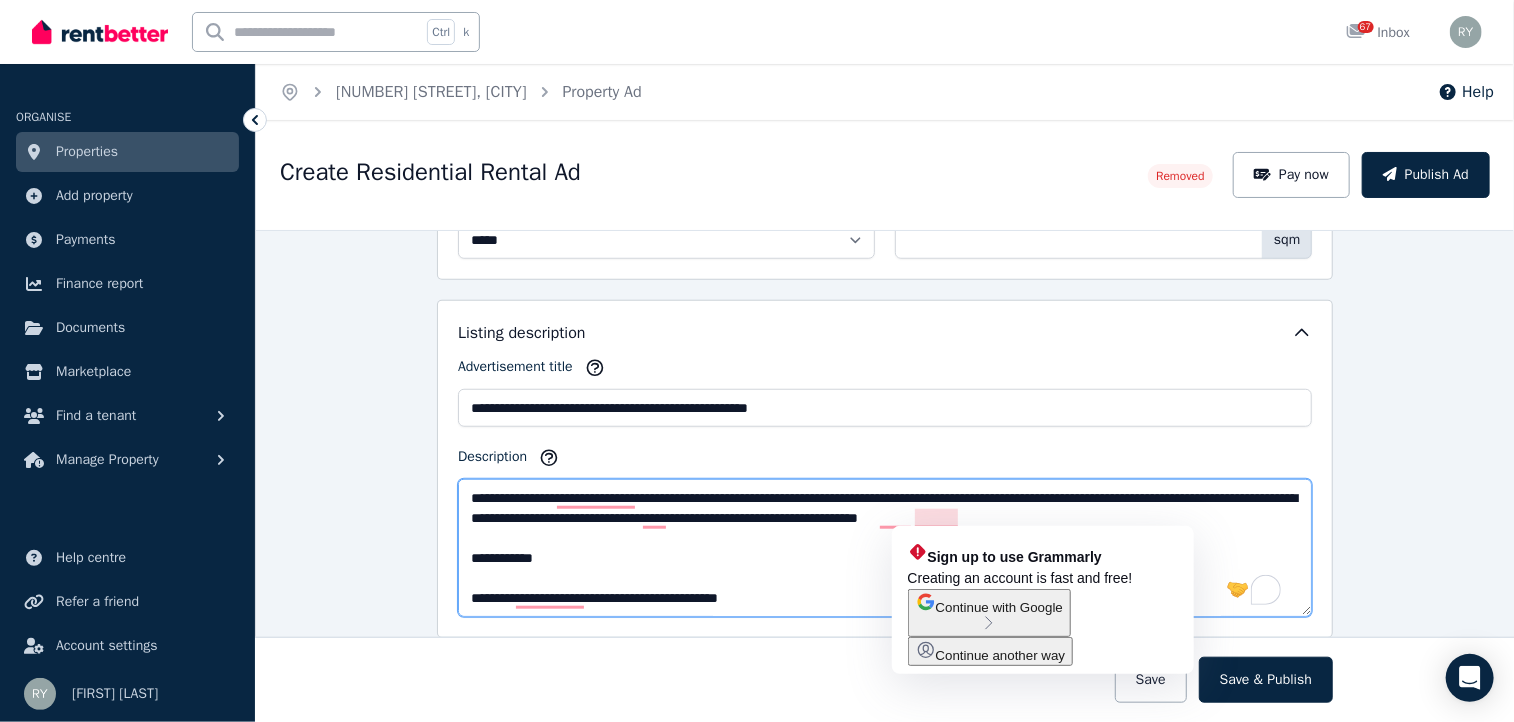 click on "**********" at bounding box center [885, 548] 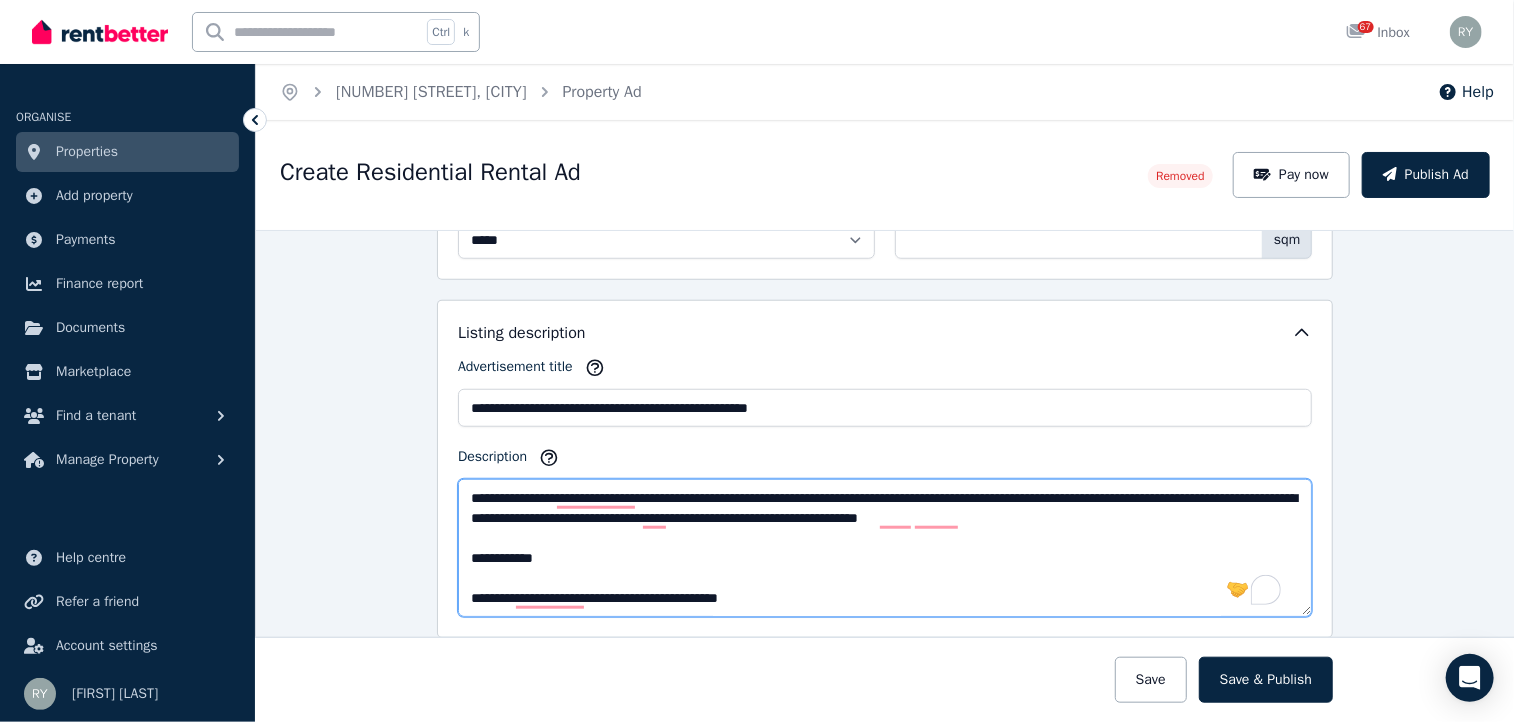 scroll, scrollTop: 56, scrollLeft: 0, axis: vertical 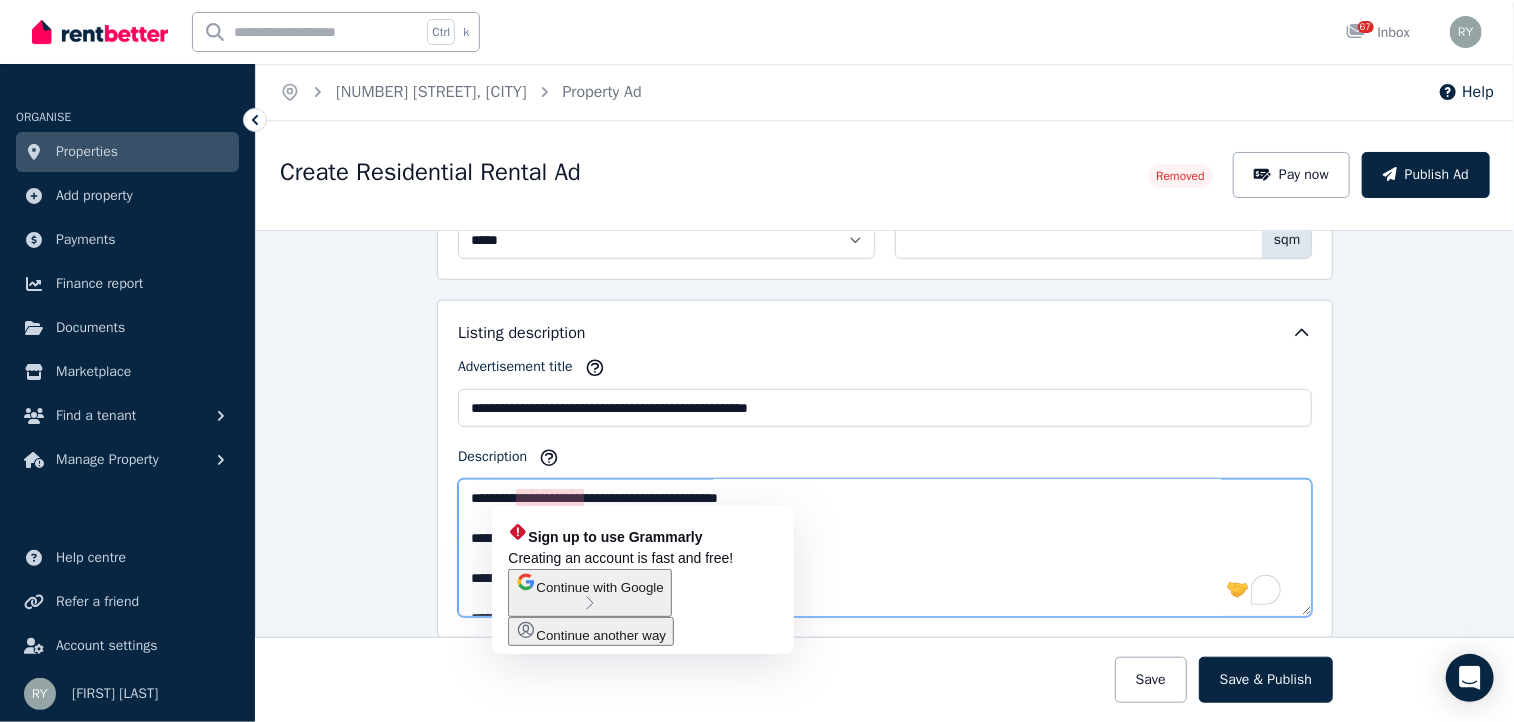 click on "**********" at bounding box center (885, 548) 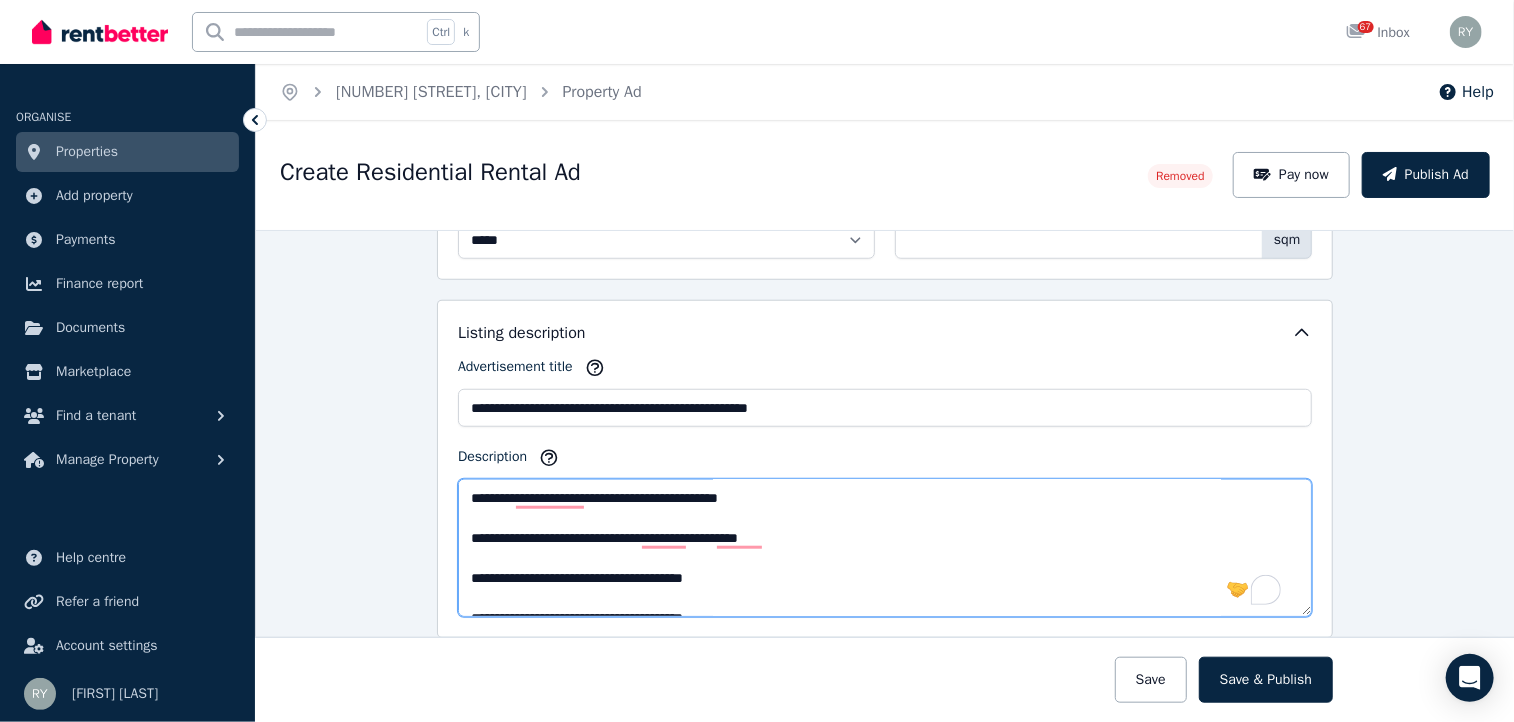 scroll, scrollTop: 196, scrollLeft: 0, axis: vertical 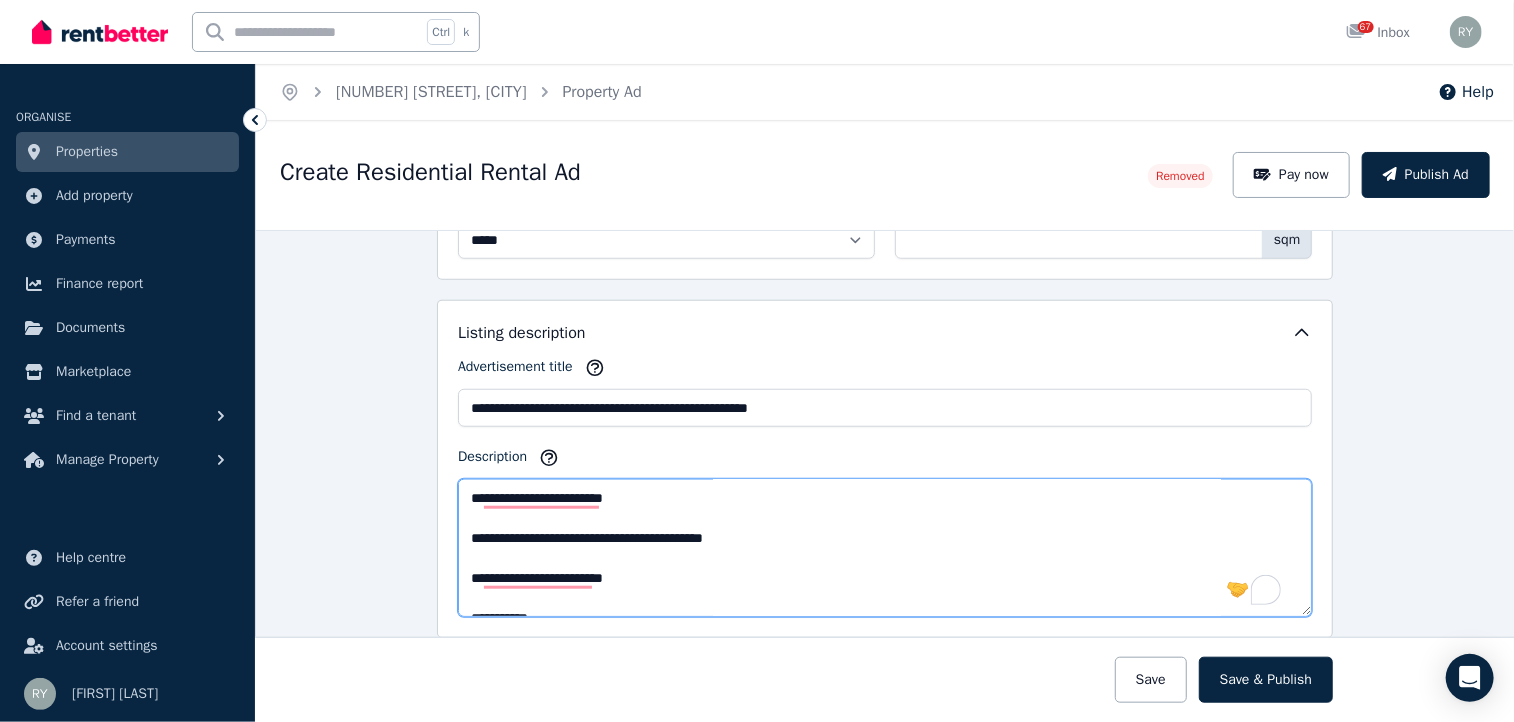 click on "**********" at bounding box center (885, 548) 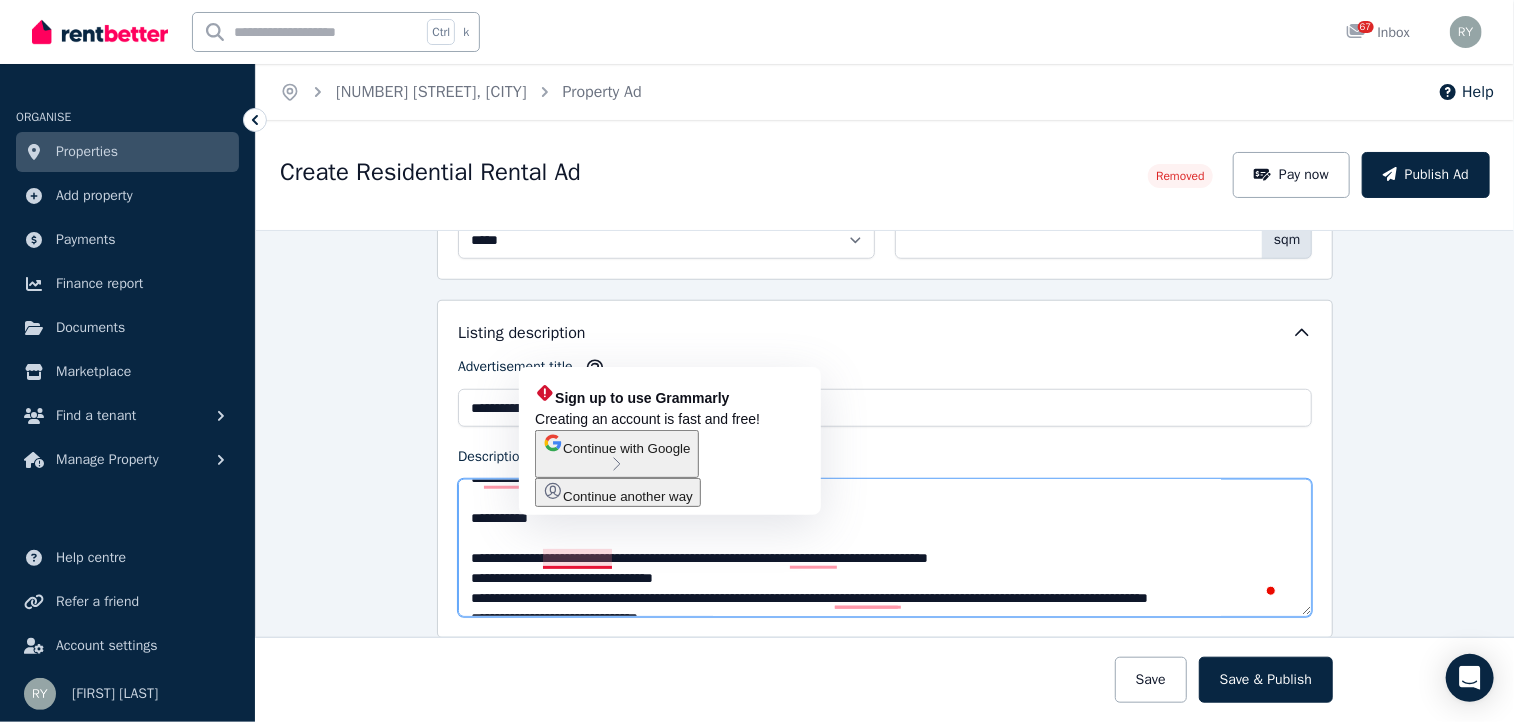 click on "**********" at bounding box center [885, 548] 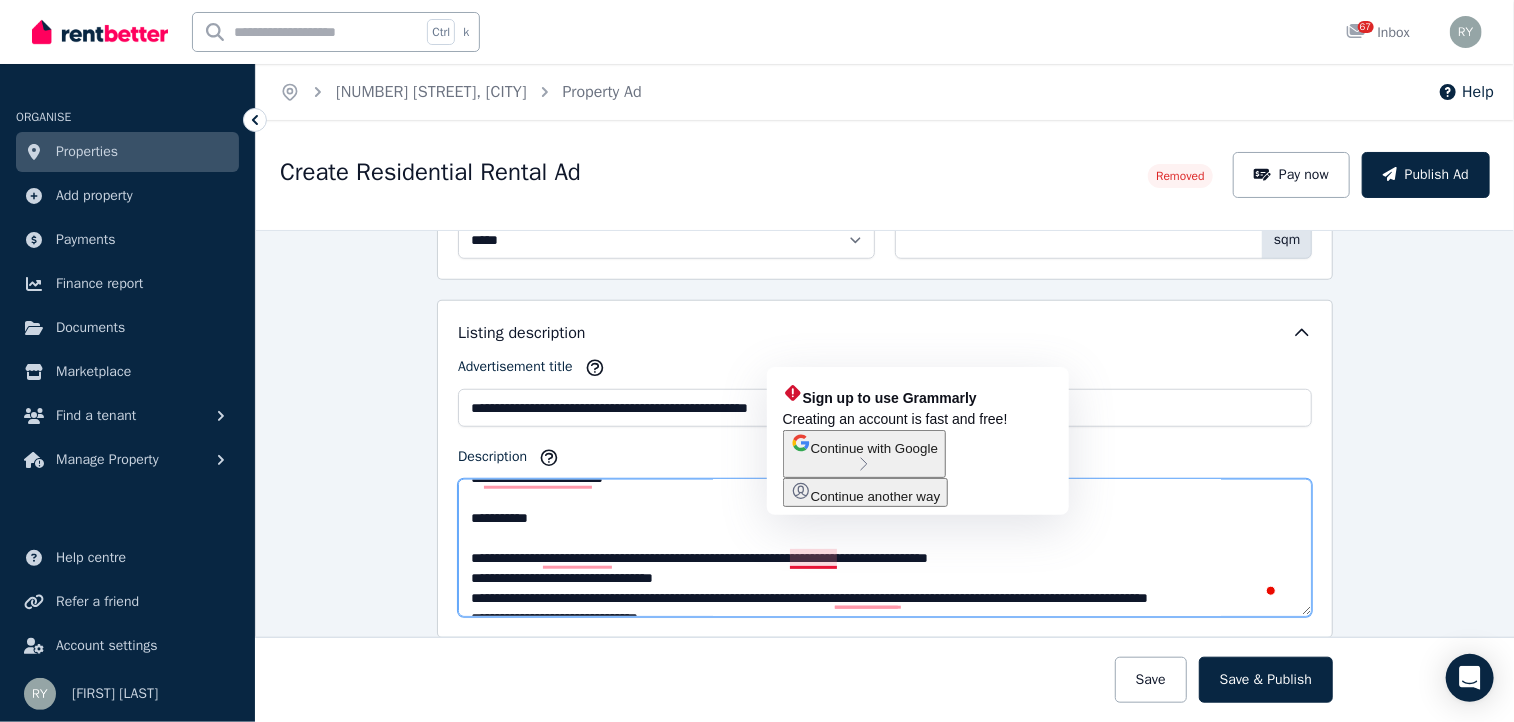 click on "Sign up to use Grammarly Creating an account is fast and free! Continue with Google Continue another way" 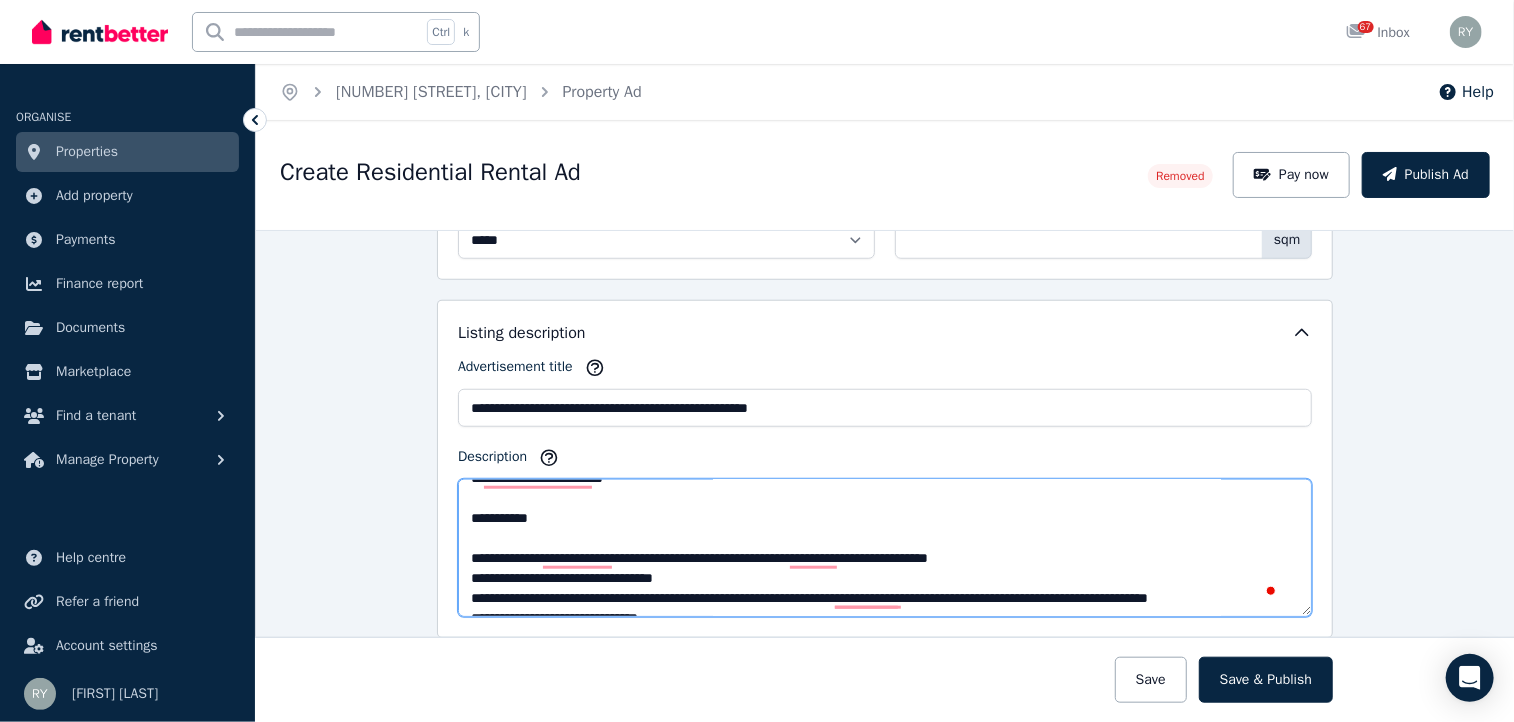 click on "**********" at bounding box center (885, 548) 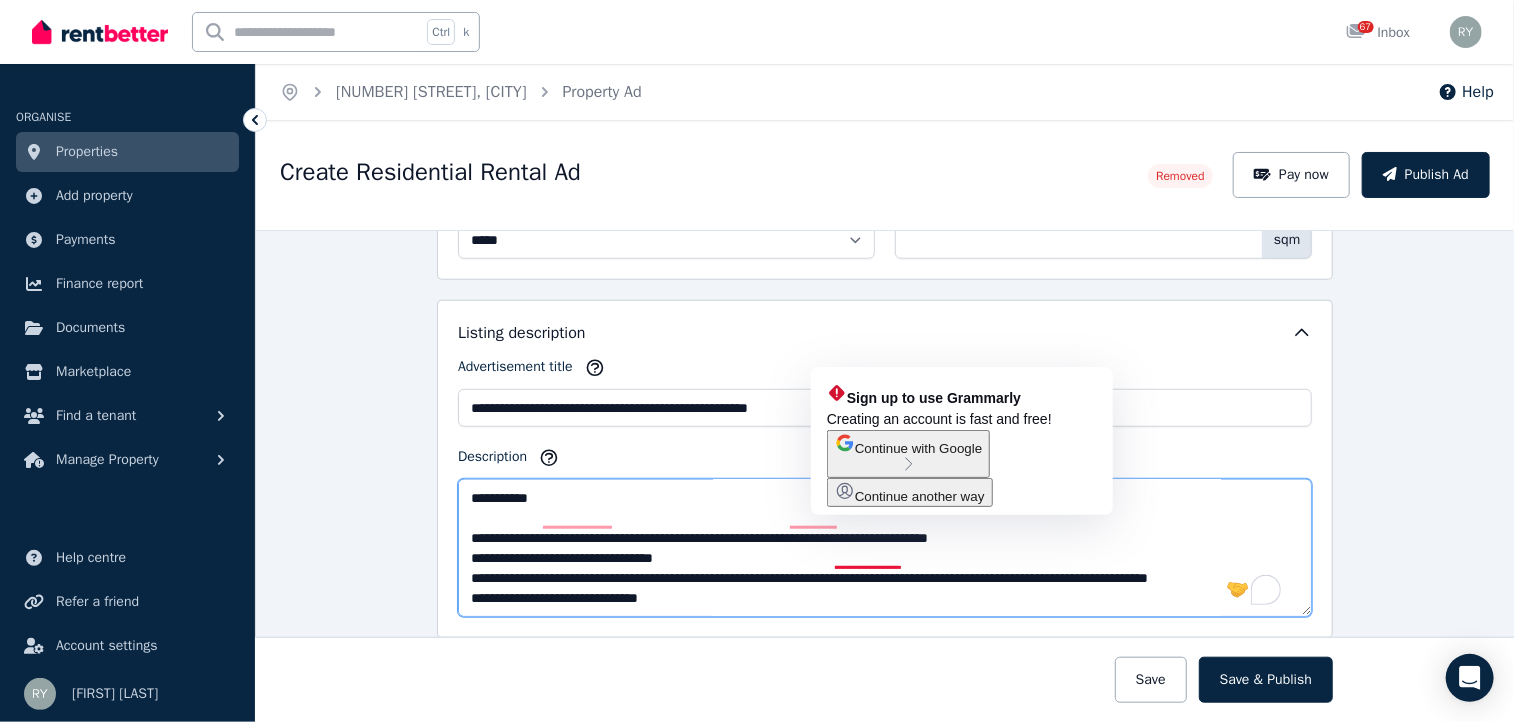 click on "**********" at bounding box center [885, 548] 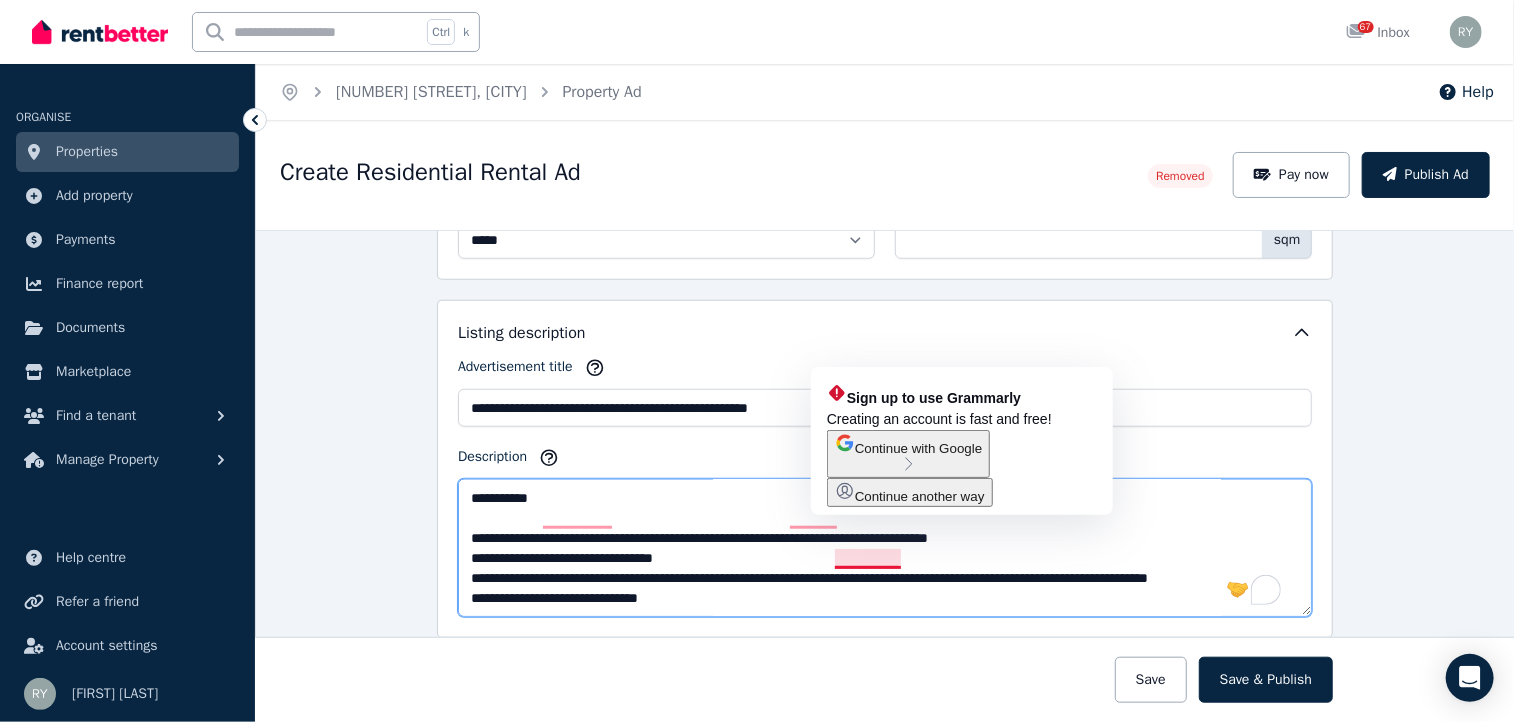 drag, startPoint x: 730, startPoint y: 555, endPoint x: 888, endPoint y: 549, distance: 158.11388 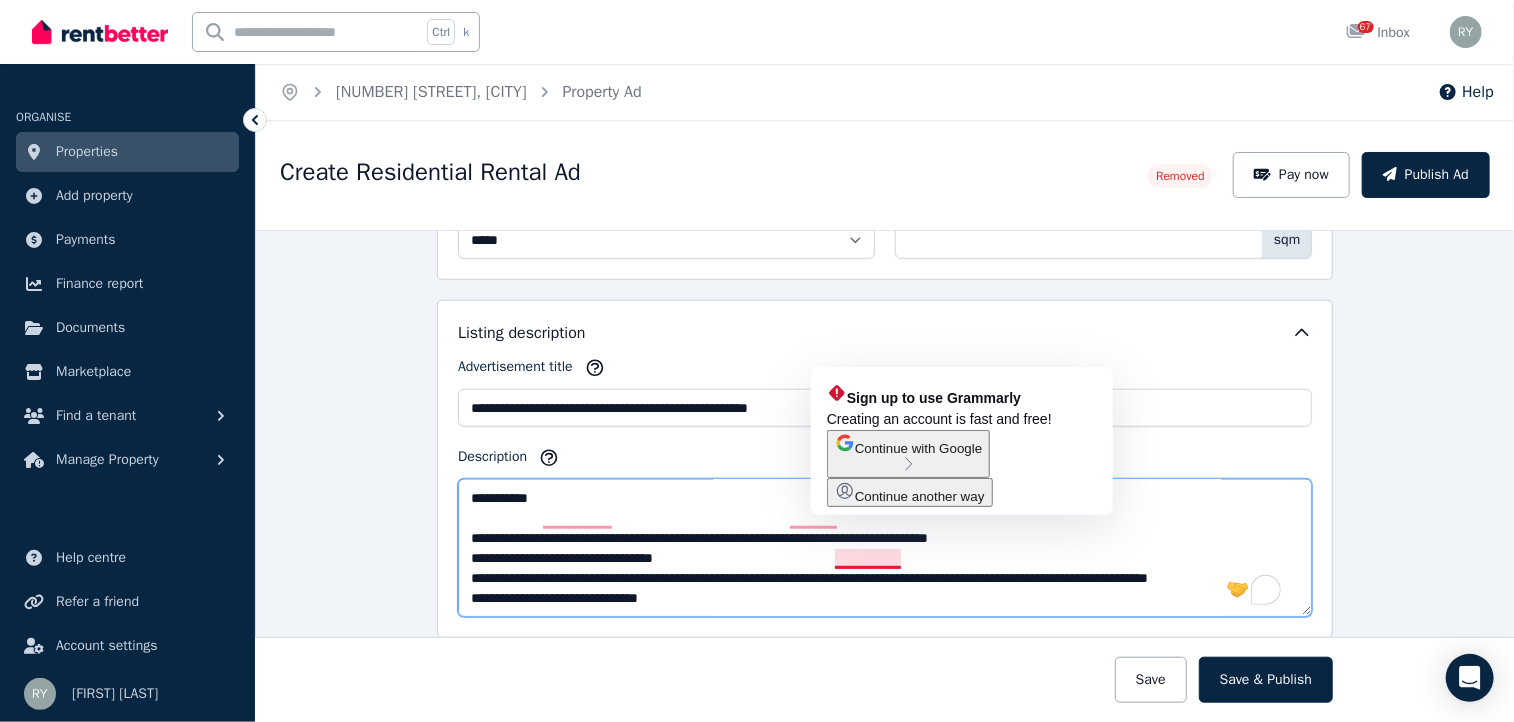 click on "**********" at bounding box center [885, 548] 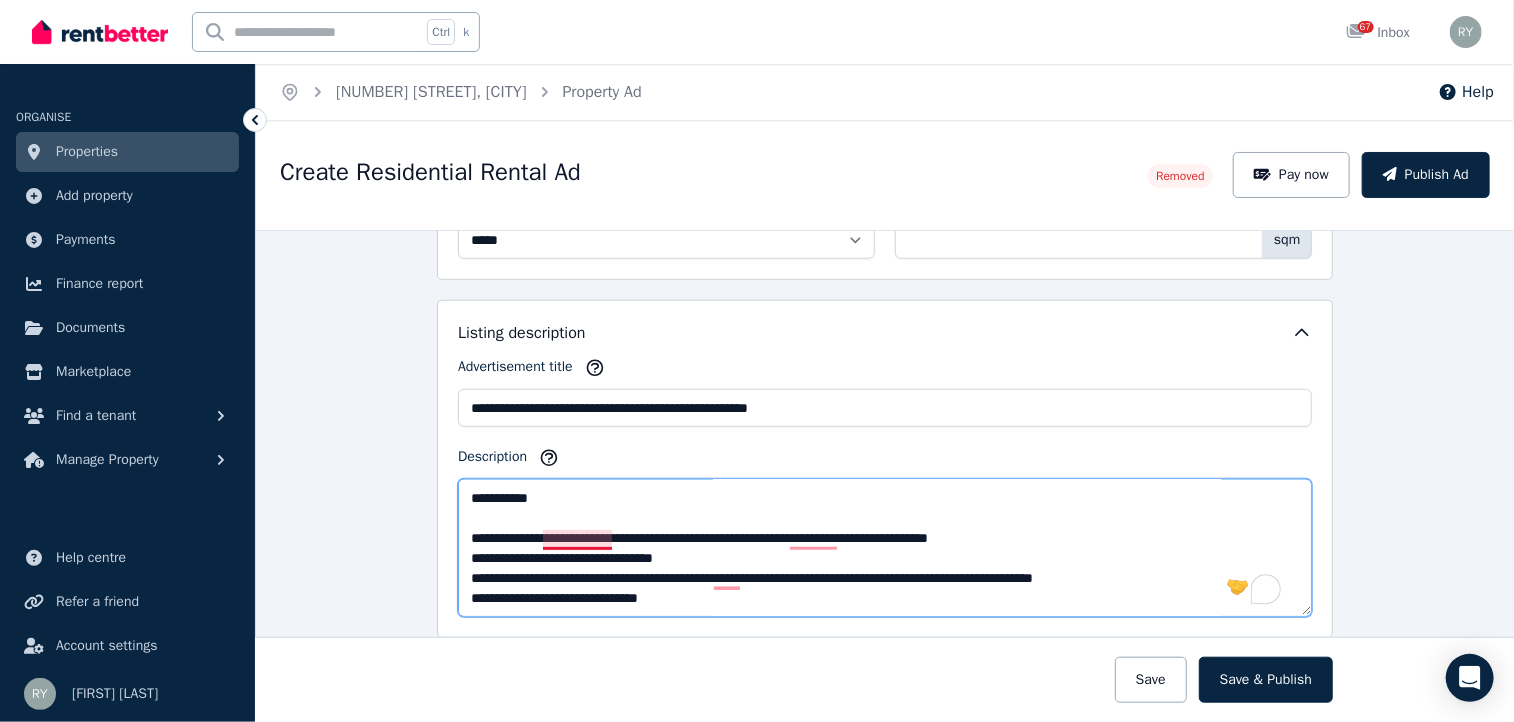 click on "**********" at bounding box center (885, 548) 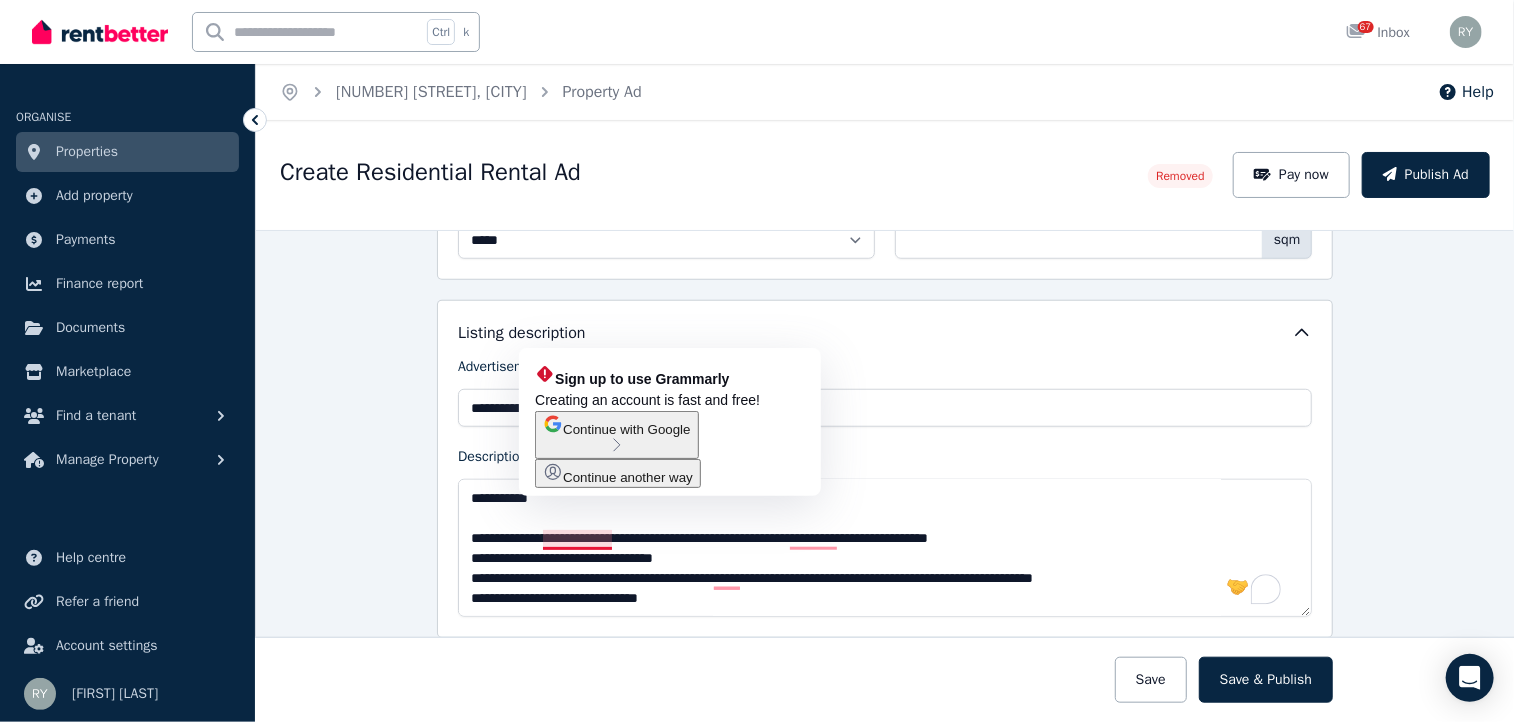 click on "Advertisement title" at bounding box center (885, 371) 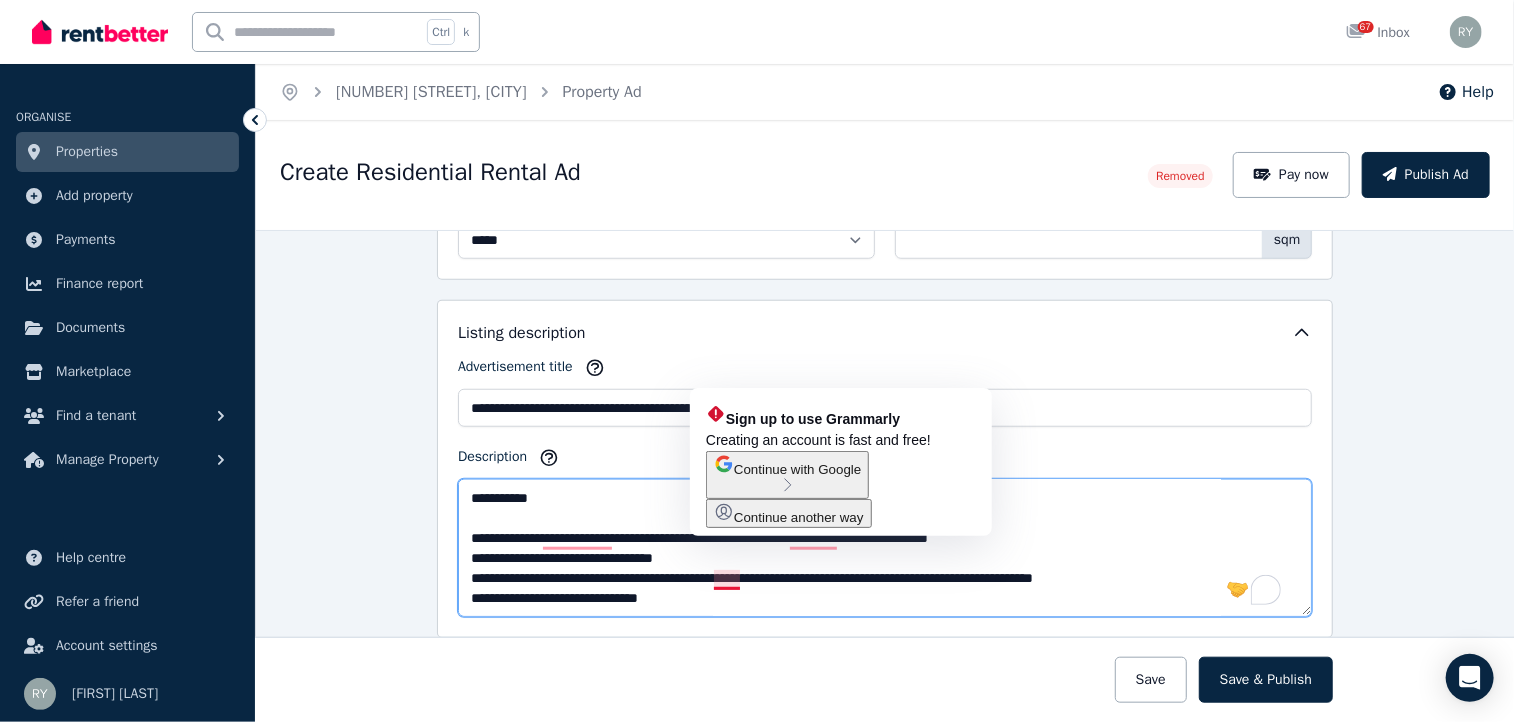 drag, startPoint x: 706, startPoint y: 573, endPoint x: 724, endPoint y: 569, distance: 18.439089 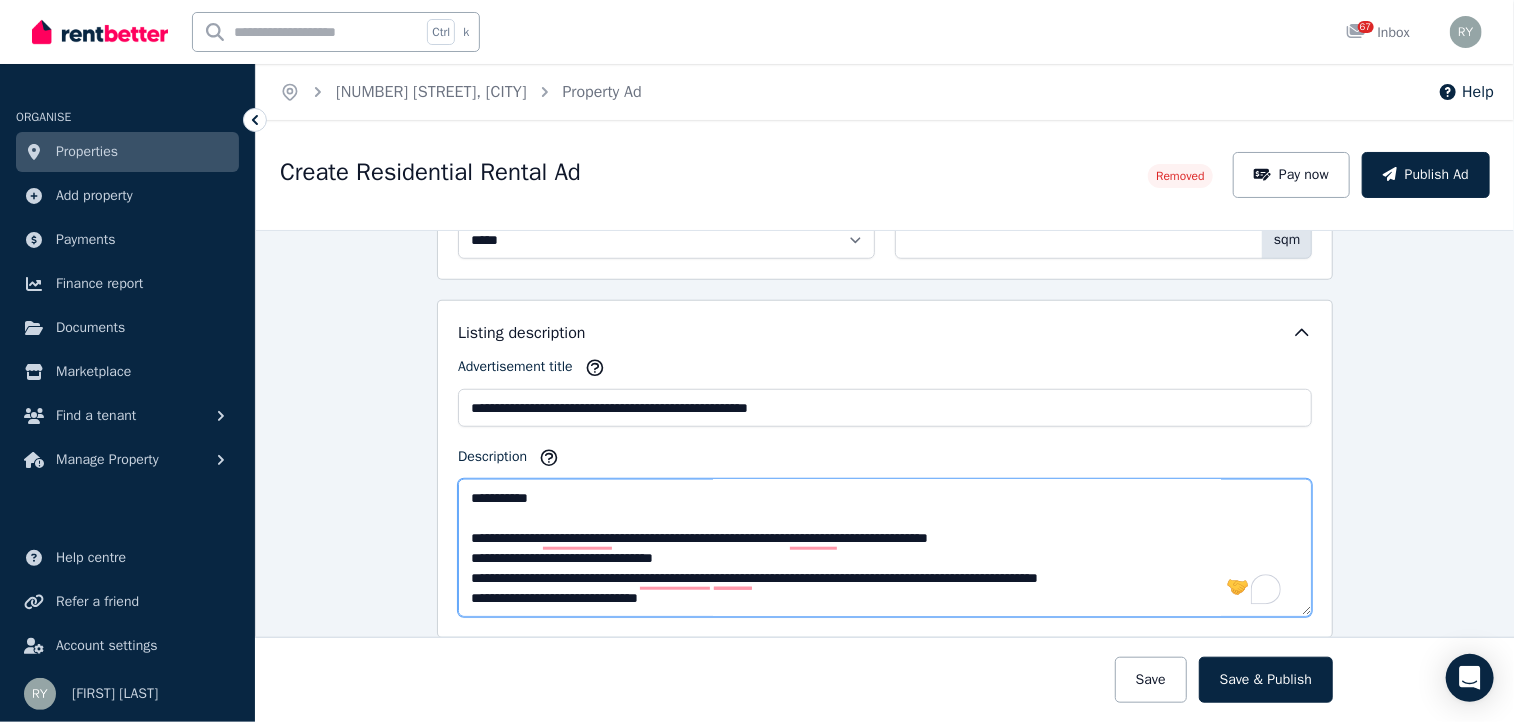 drag, startPoint x: 789, startPoint y: 577, endPoint x: 1120, endPoint y: 576, distance: 331.0015 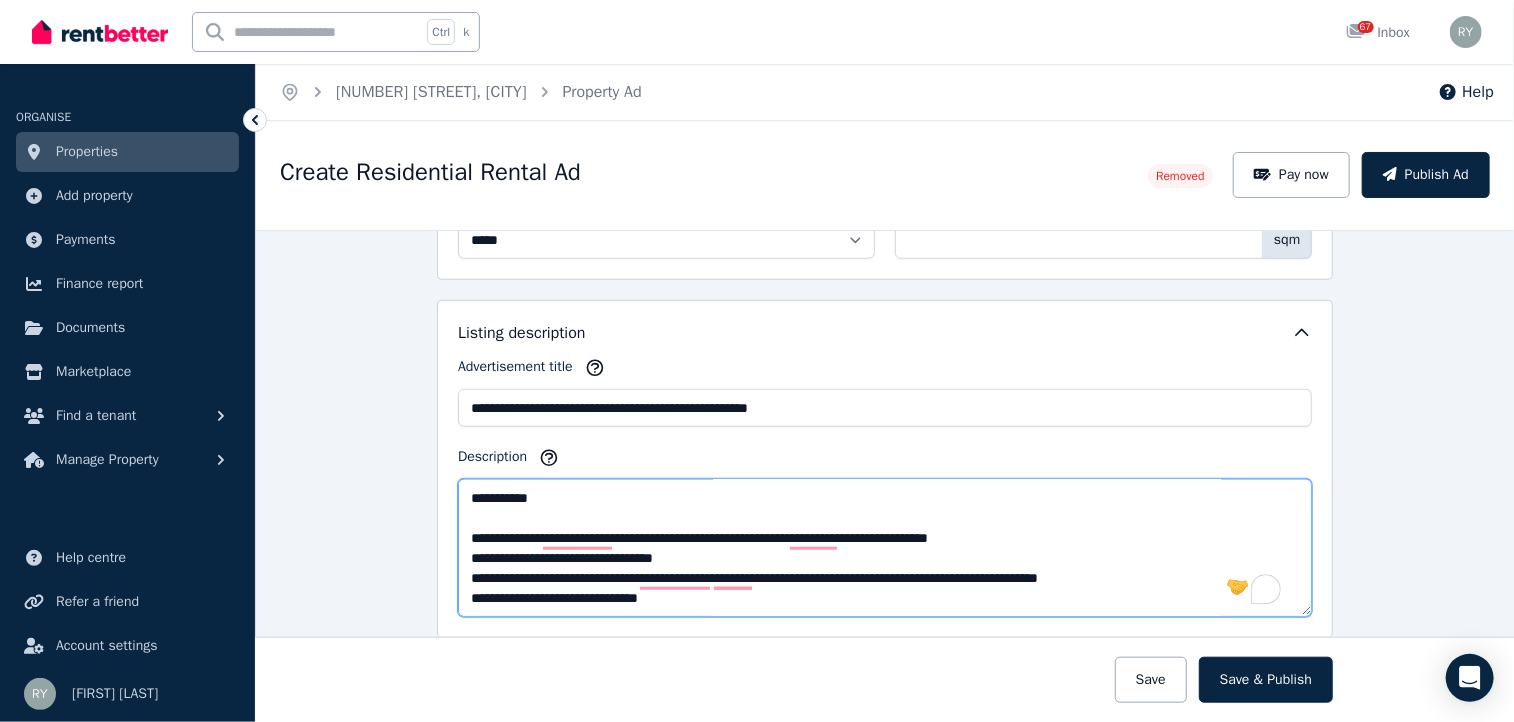 click on "**********" at bounding box center (885, 548) 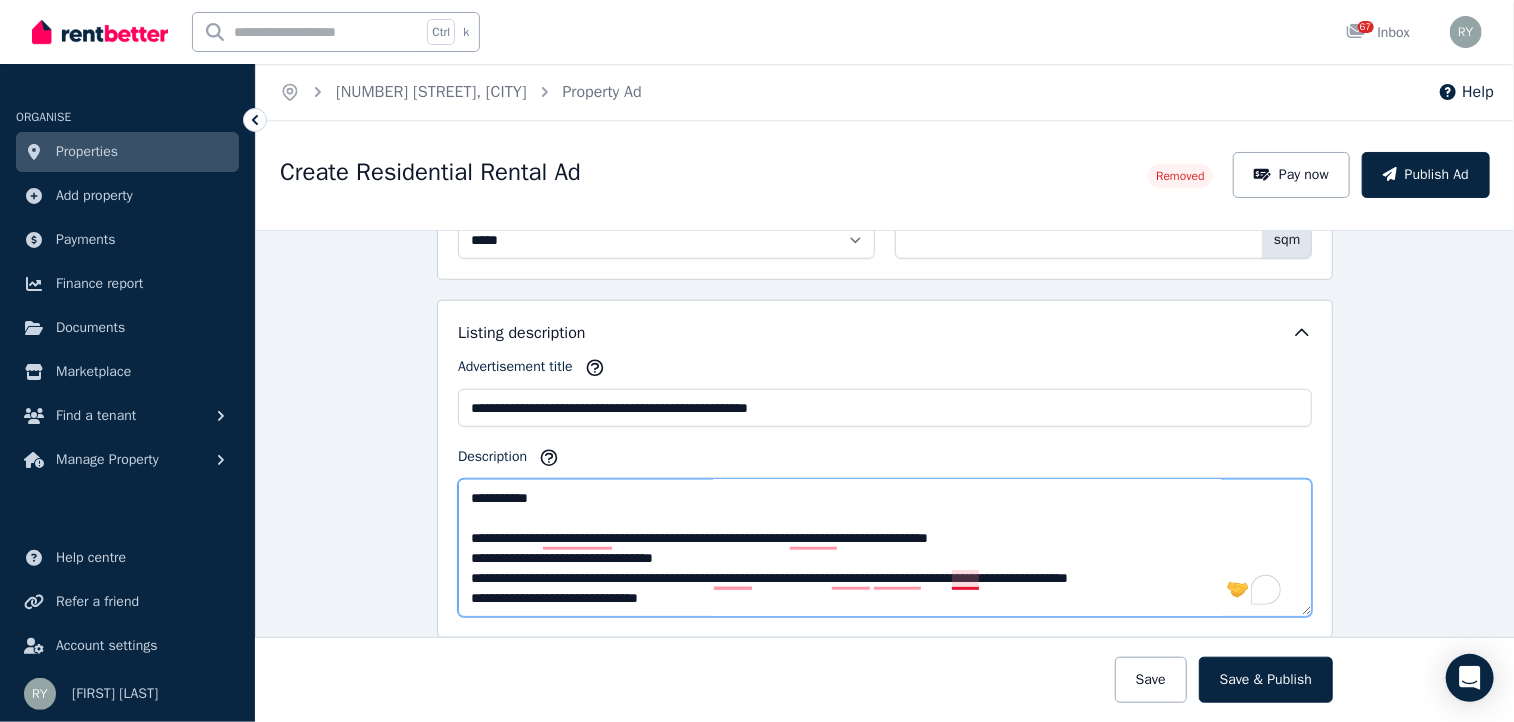 click on "**********" at bounding box center [885, 548] 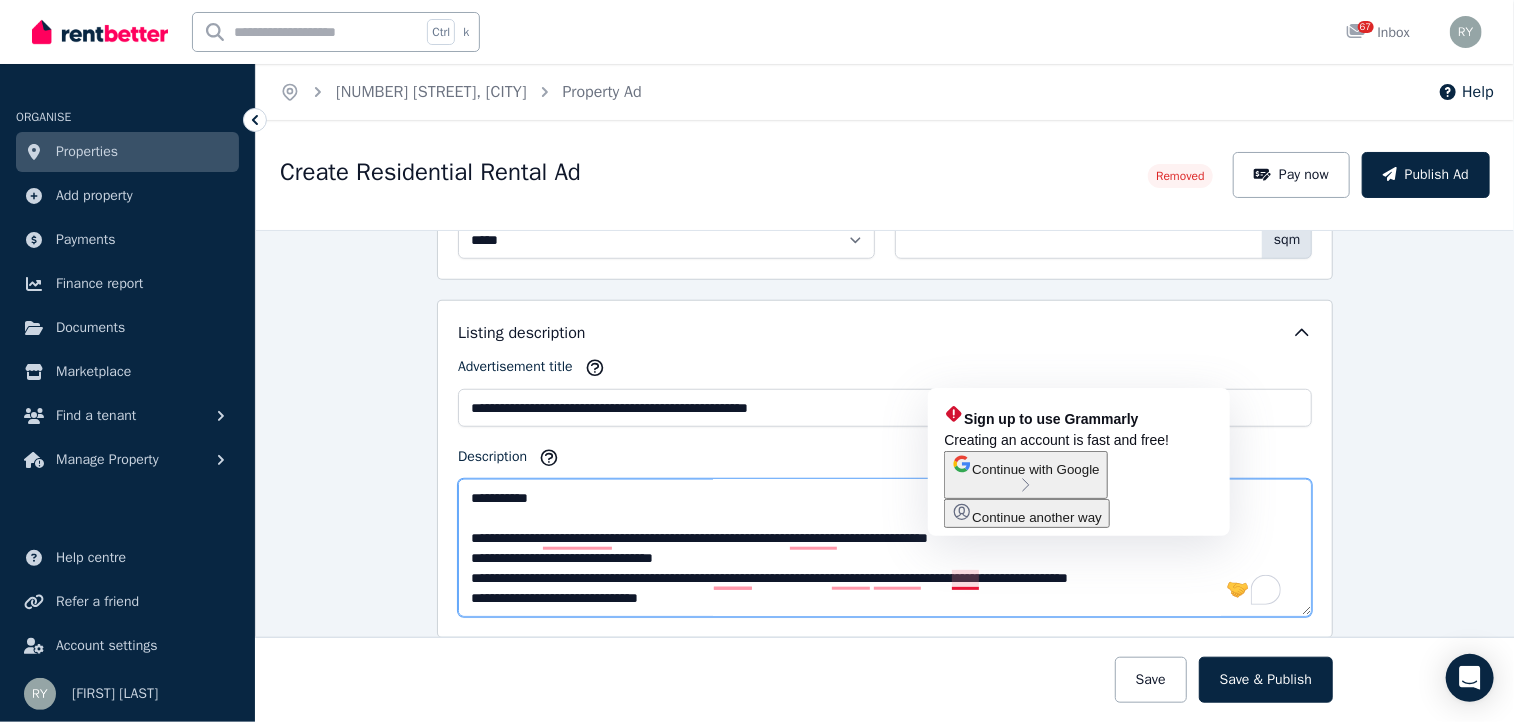 drag, startPoint x: 969, startPoint y: 578, endPoint x: 949, endPoint y: 573, distance: 20.615528 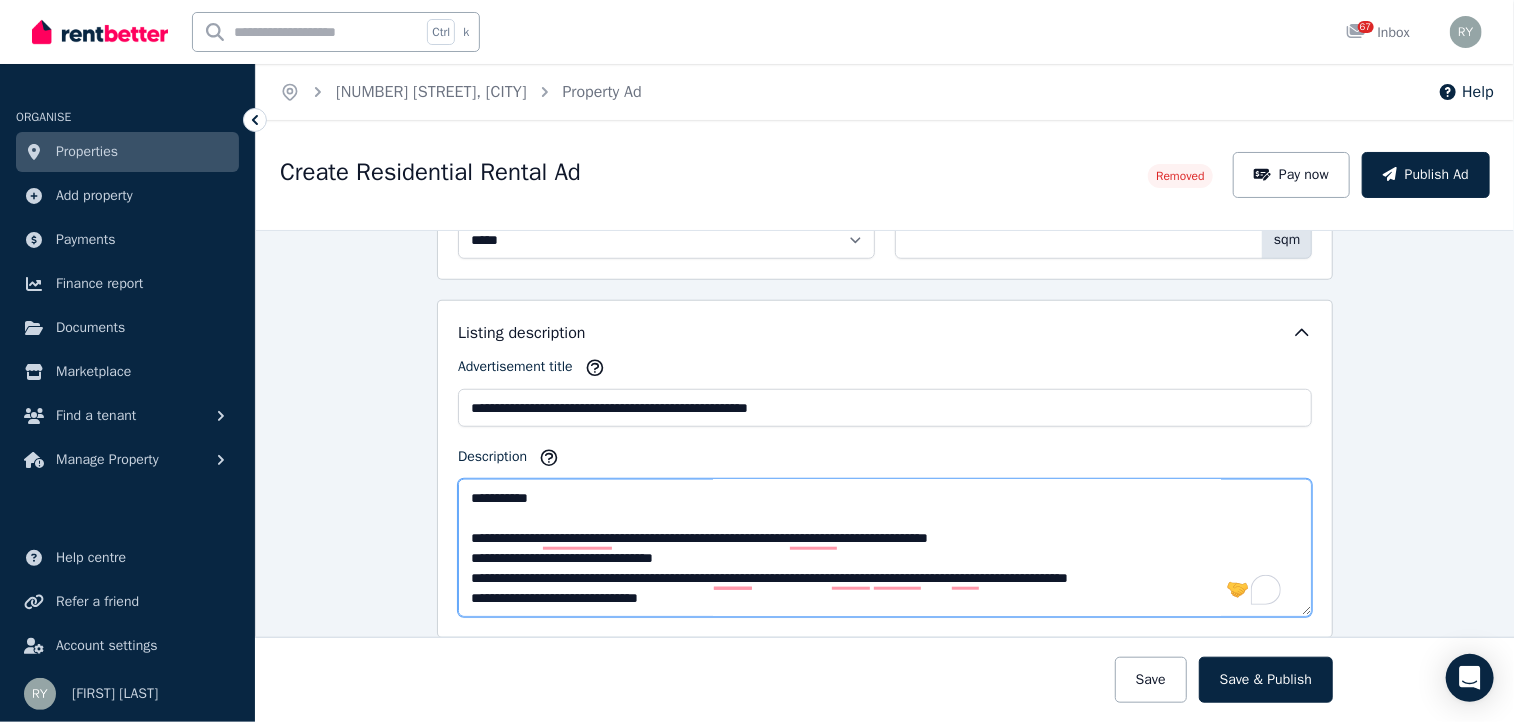 click on "**********" at bounding box center [885, 548] 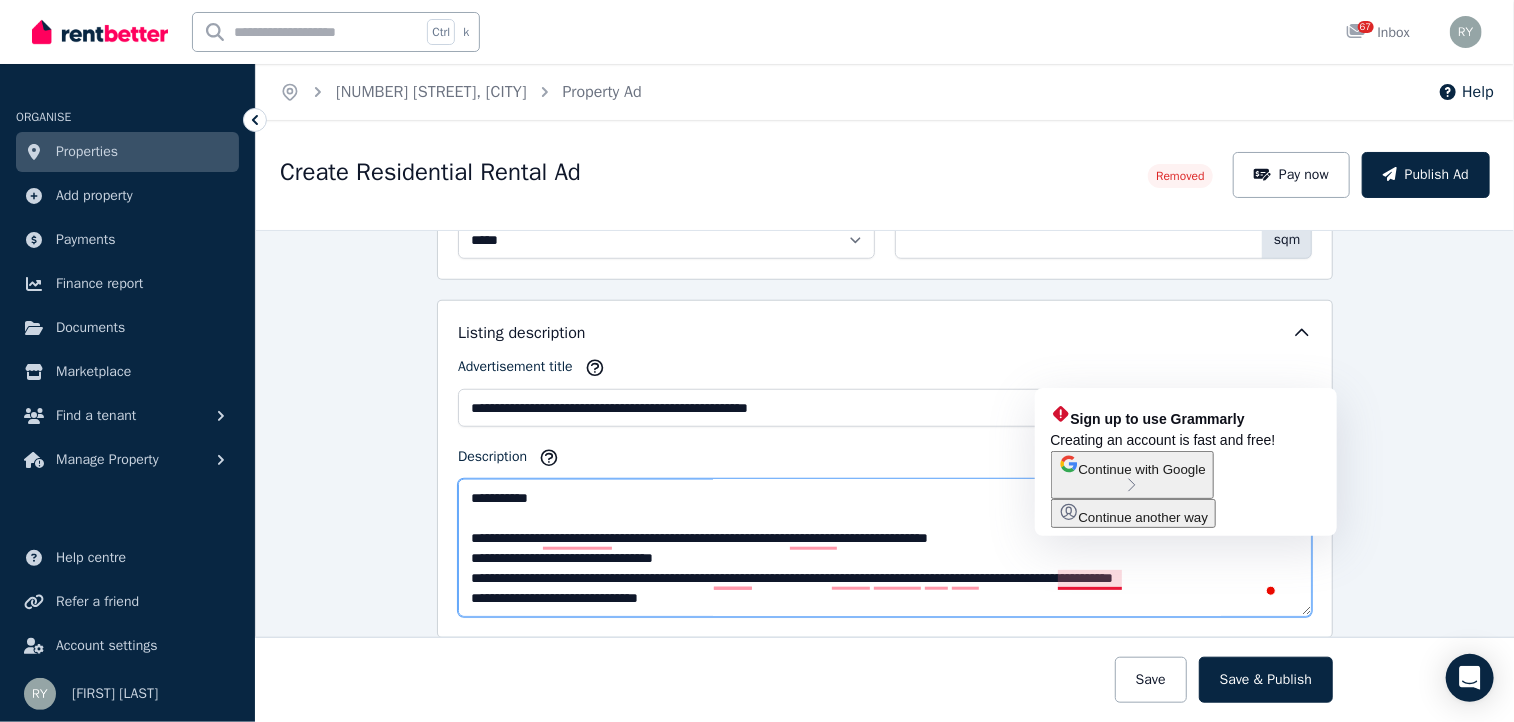 click on "**********" at bounding box center [885, 548] 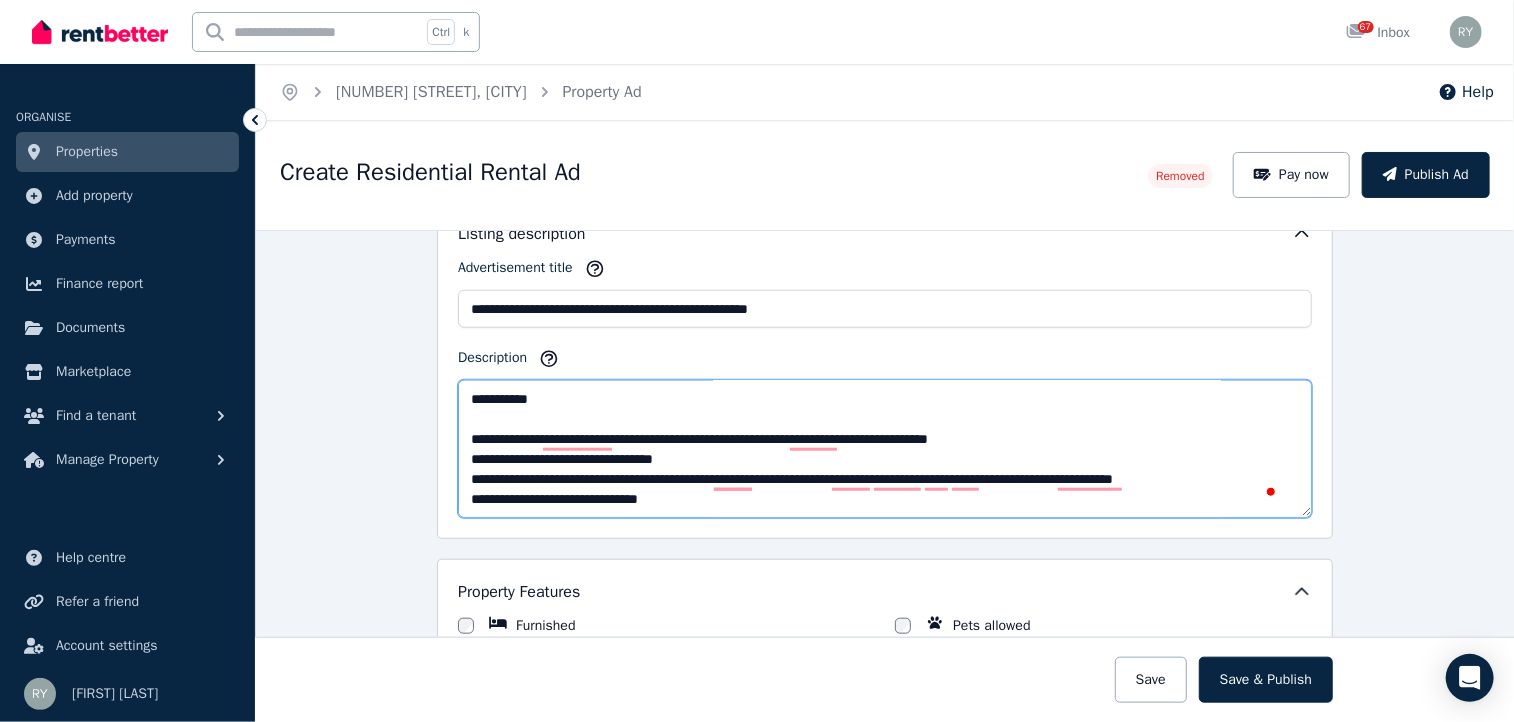 scroll, scrollTop: 900, scrollLeft: 0, axis: vertical 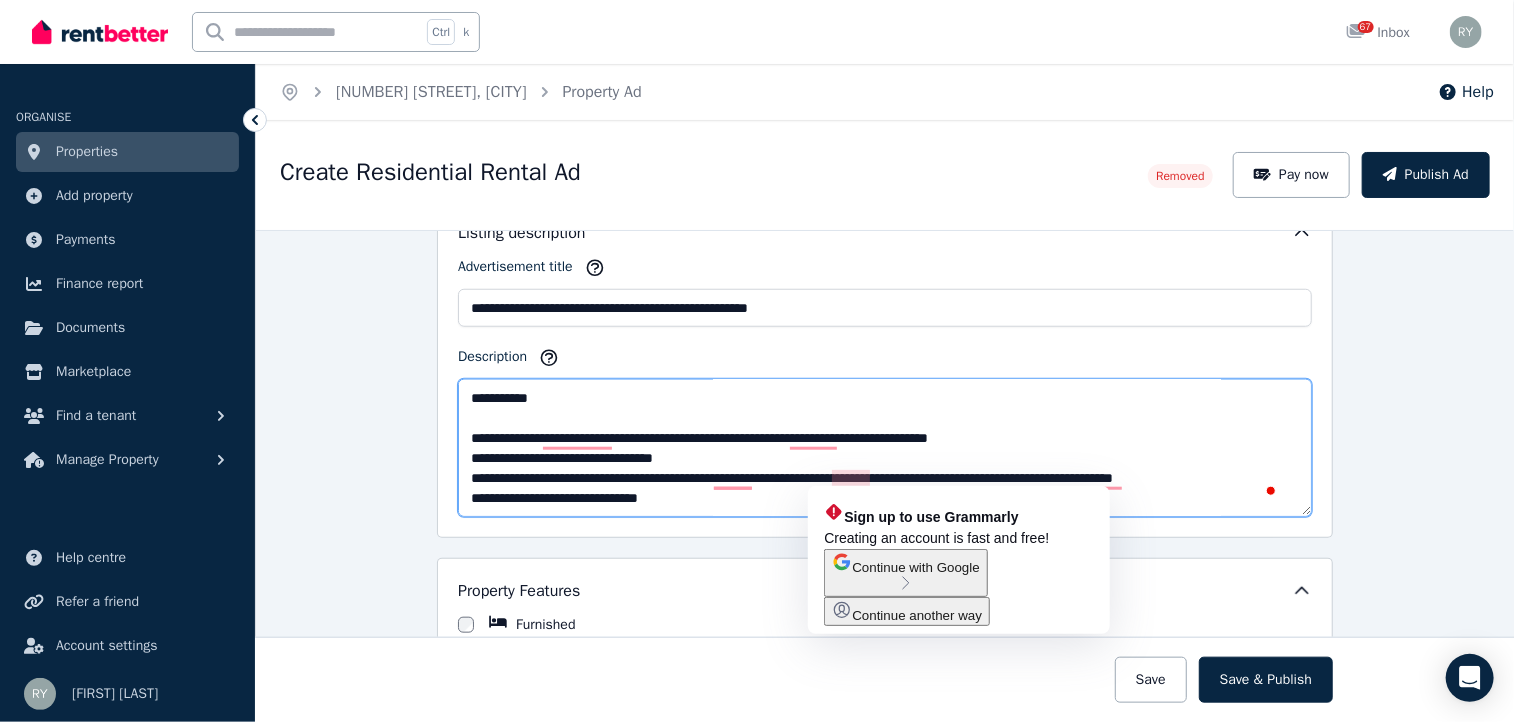 click on "**********" at bounding box center [885, 448] 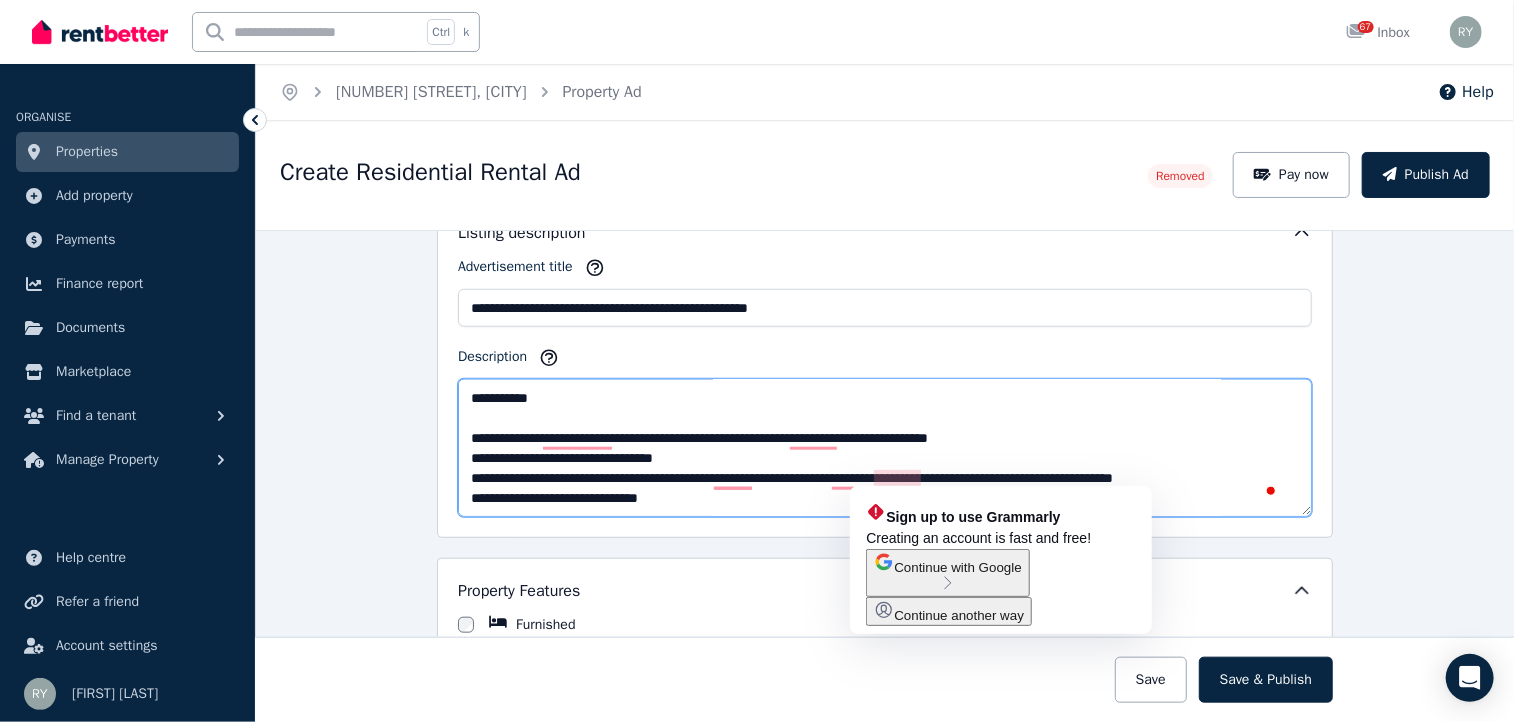 click on "**********" at bounding box center (885, 448) 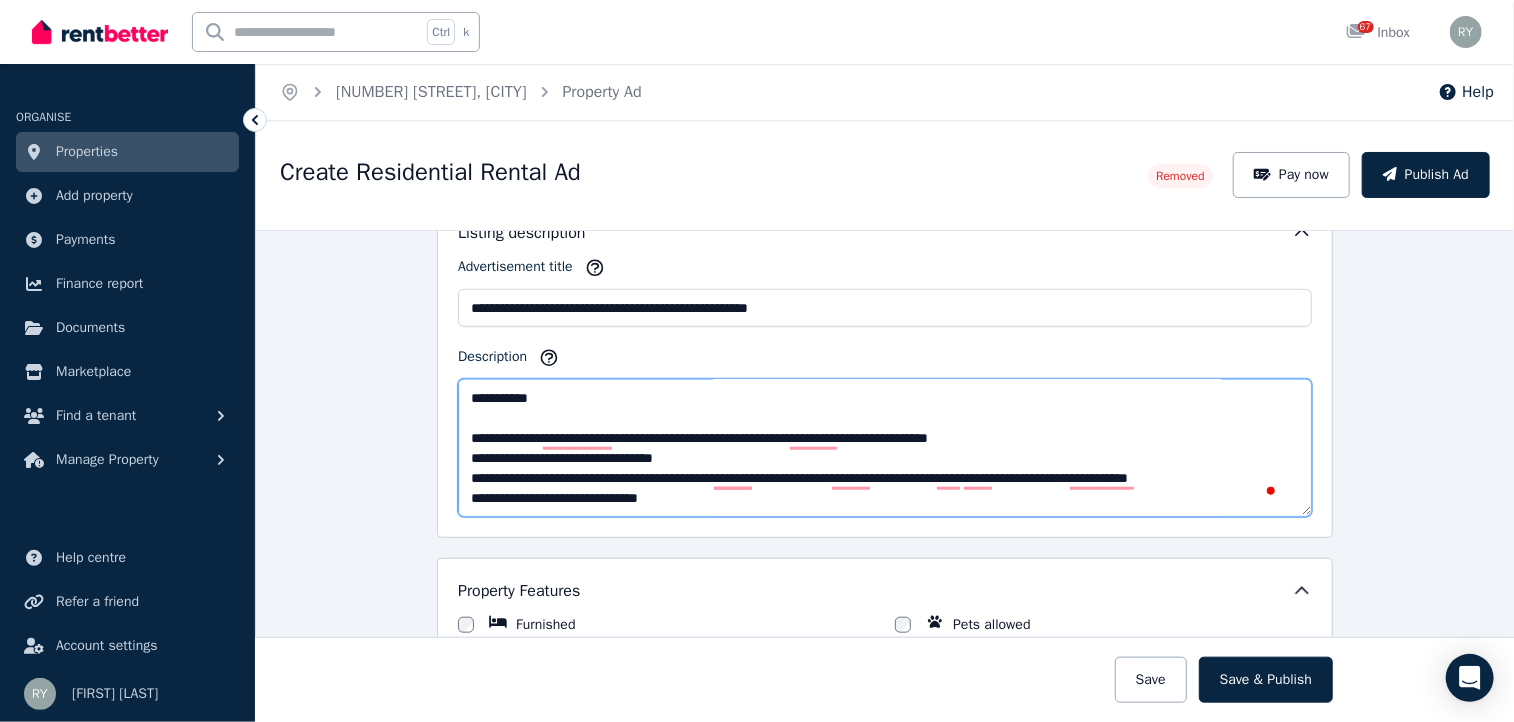 scroll, scrollTop: 440, scrollLeft: 0, axis: vertical 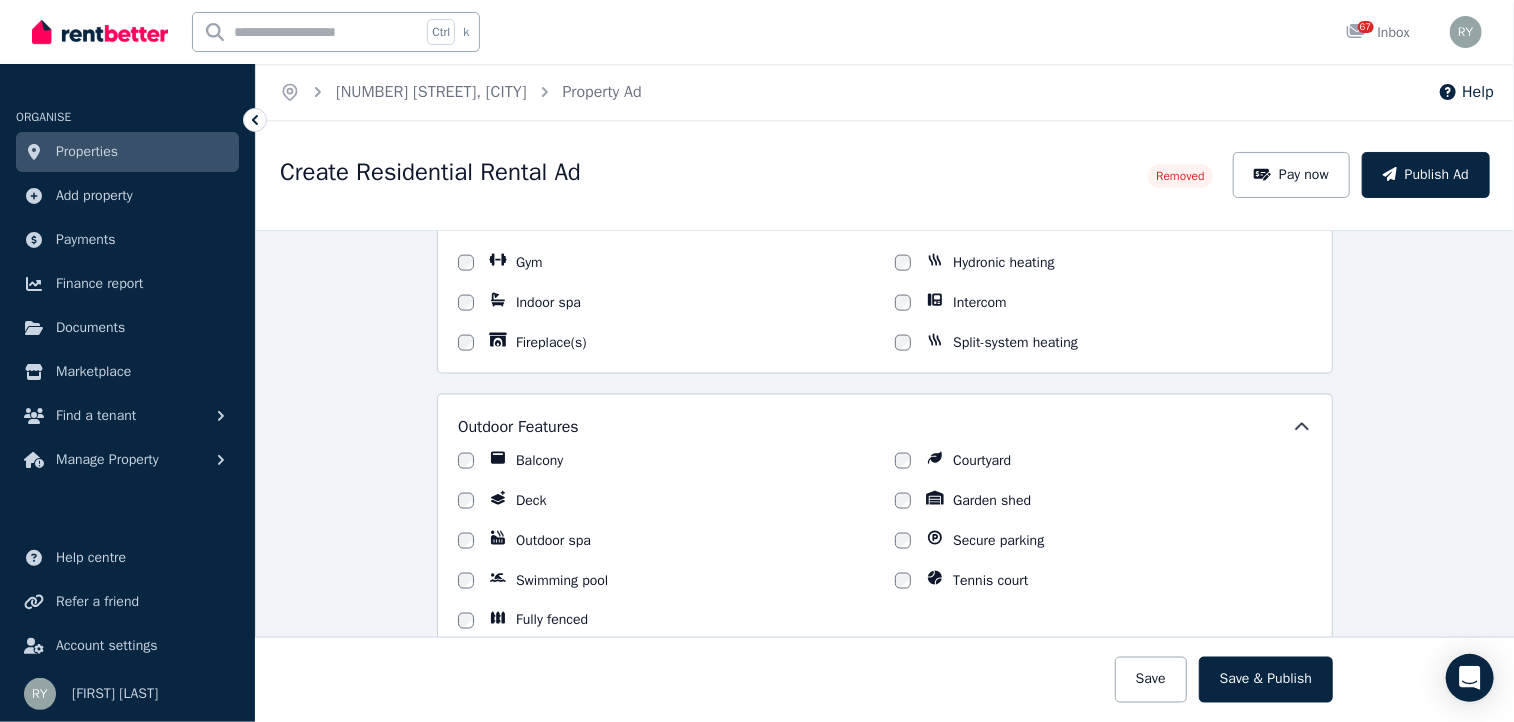 type on "**********" 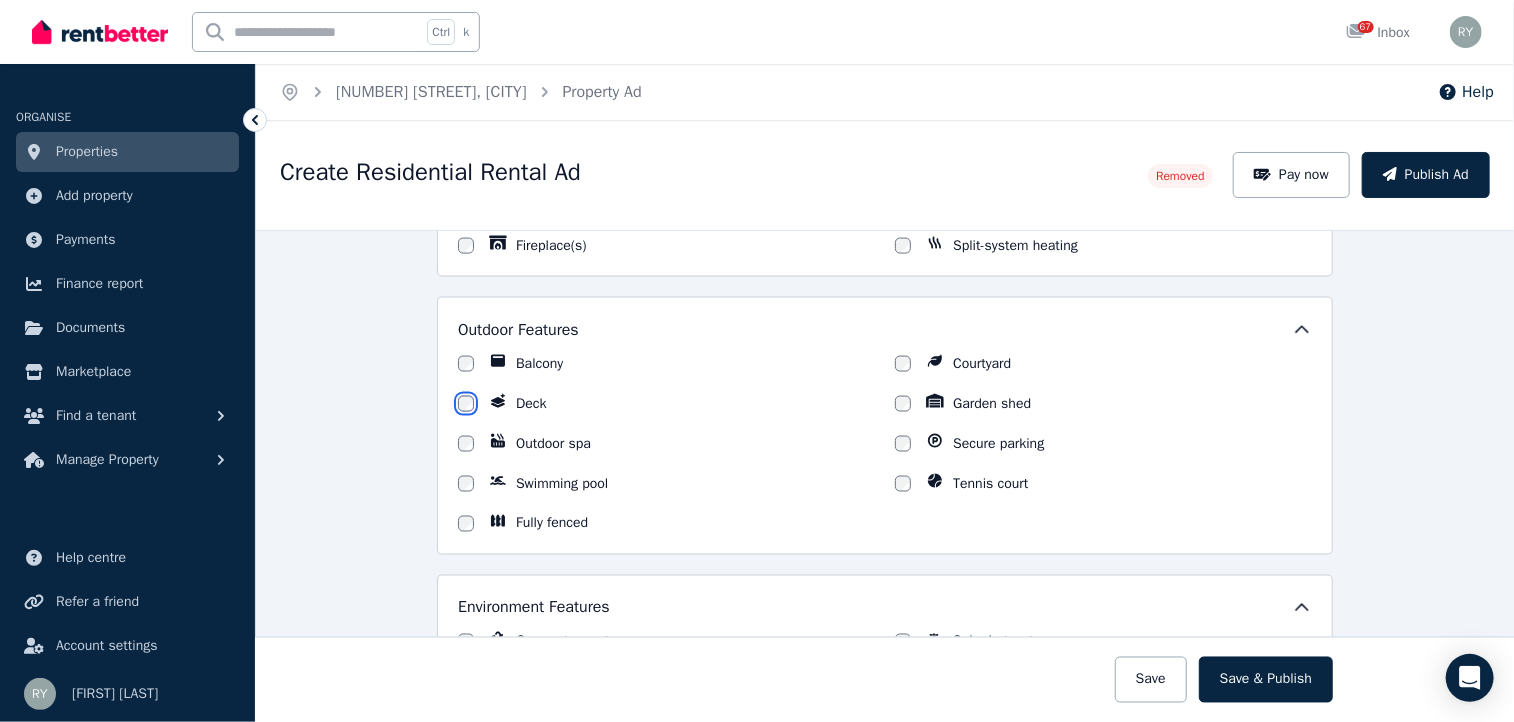 scroll, scrollTop: 1600, scrollLeft: 0, axis: vertical 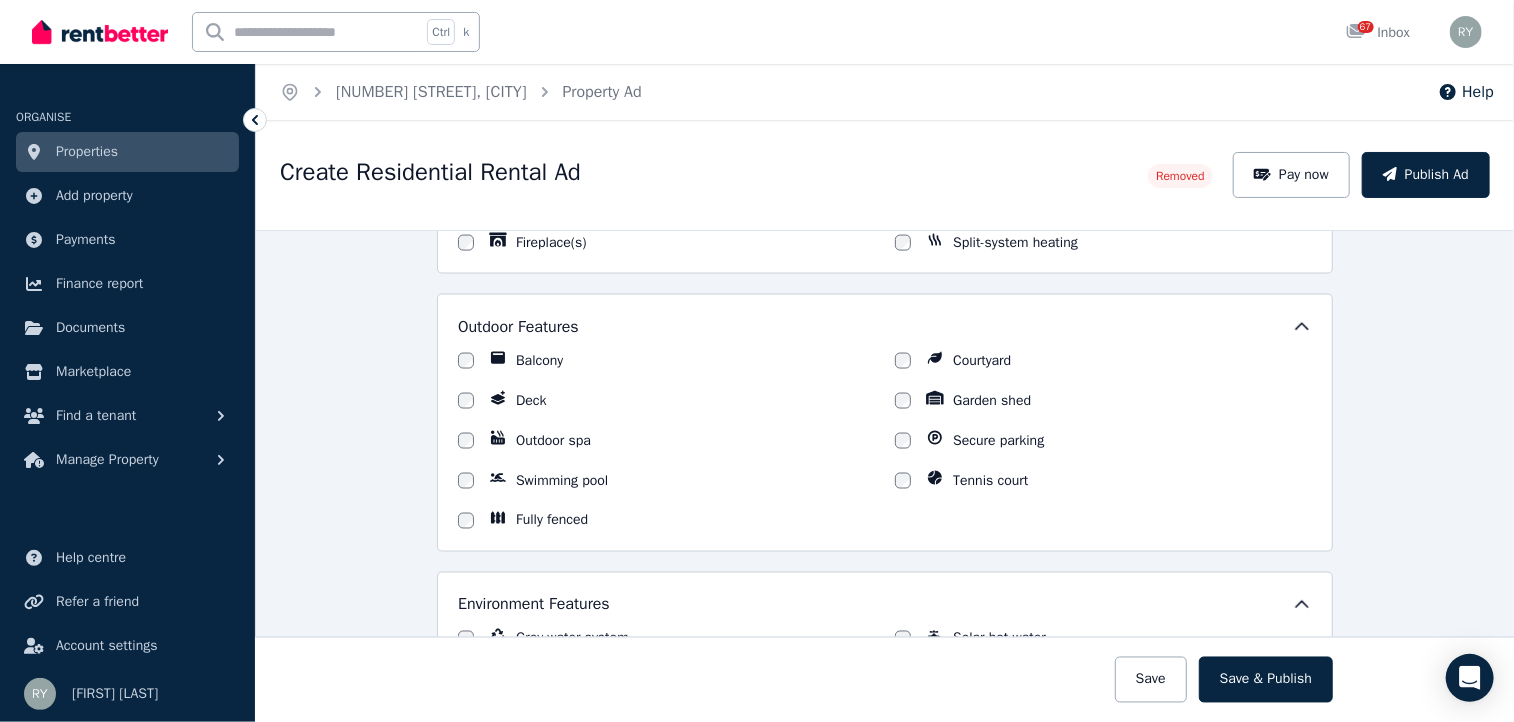 click on "Balcony Courtyard Deck Garden shed Outdoor spa Secure parking Swimming pool Tennis court Fully fenced" at bounding box center (885, 441) 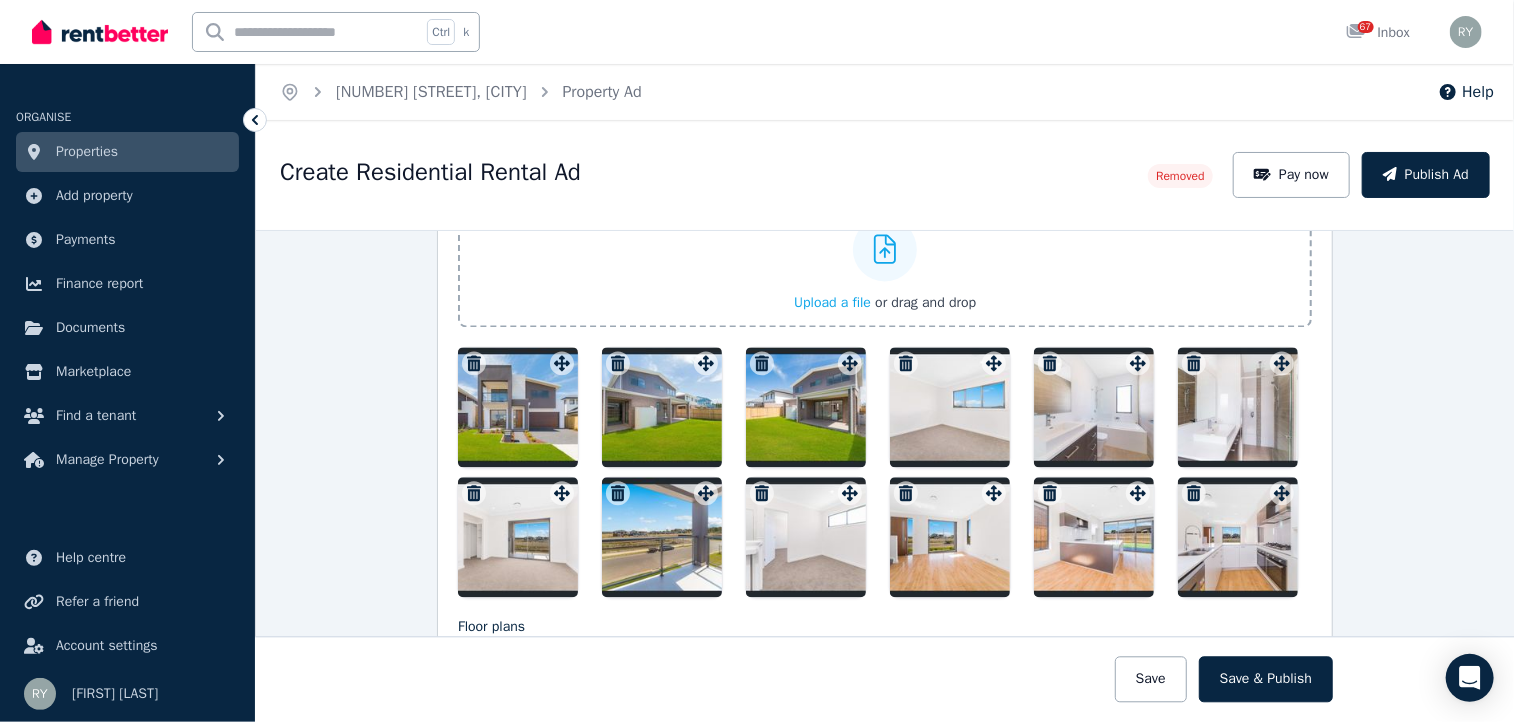 scroll, scrollTop: 2300, scrollLeft: 0, axis: vertical 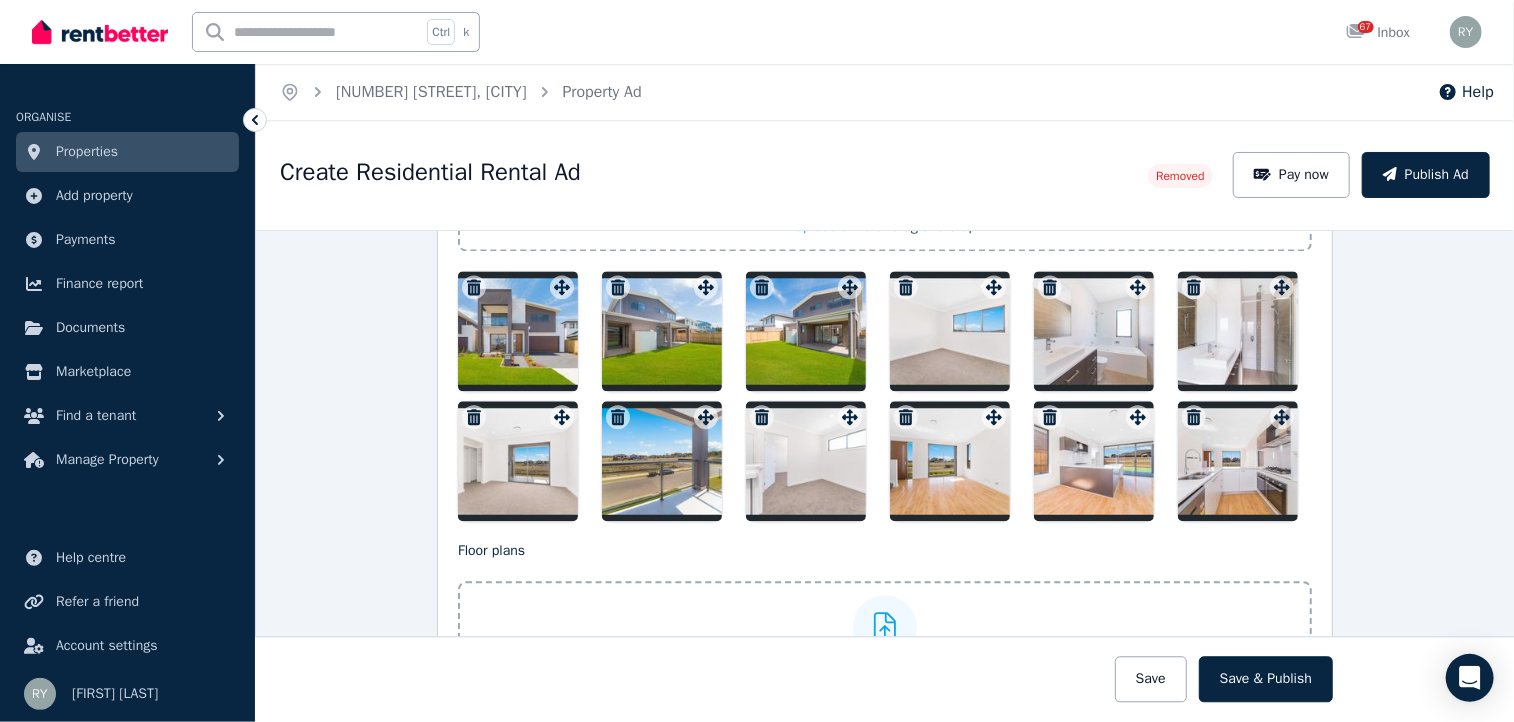 click on "**********" at bounding box center [885, 476] 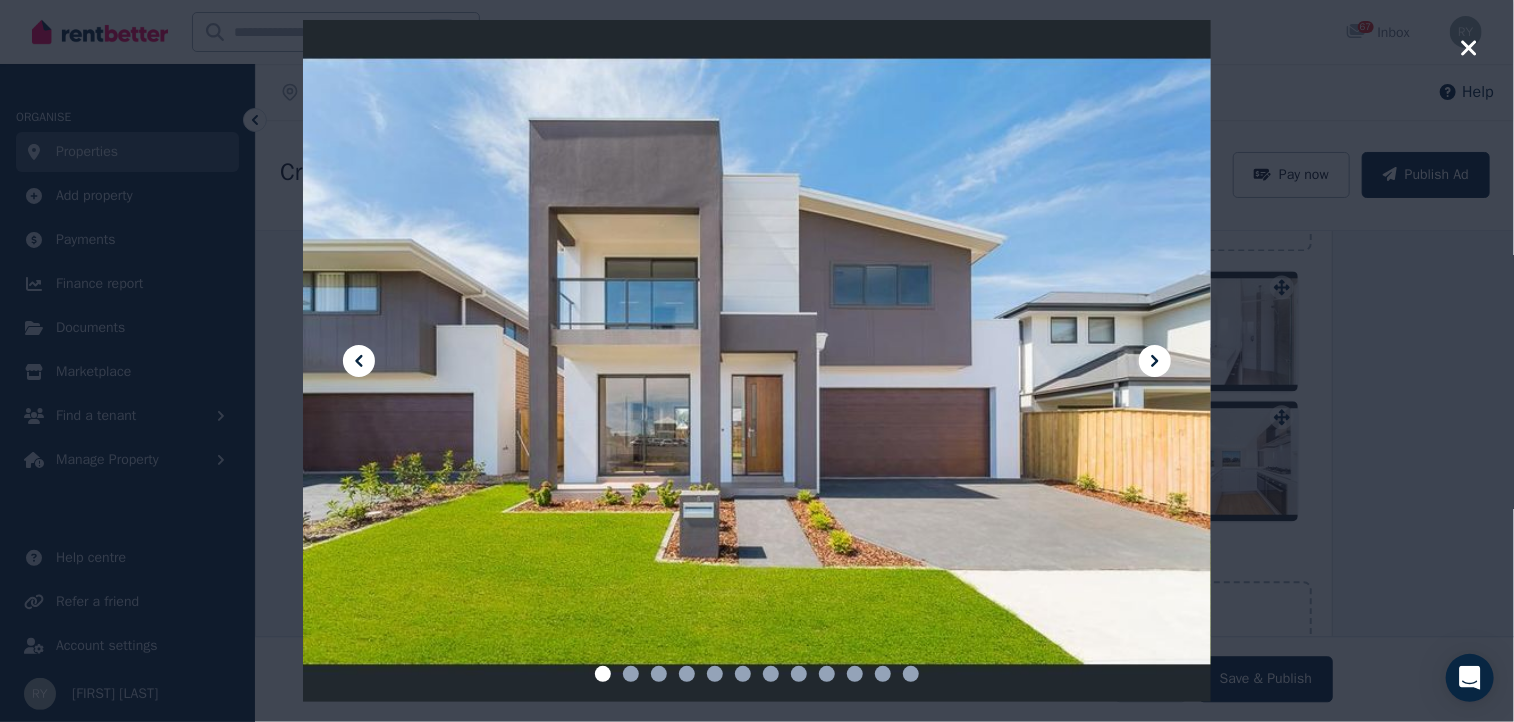 click at bounding box center [757, 361] 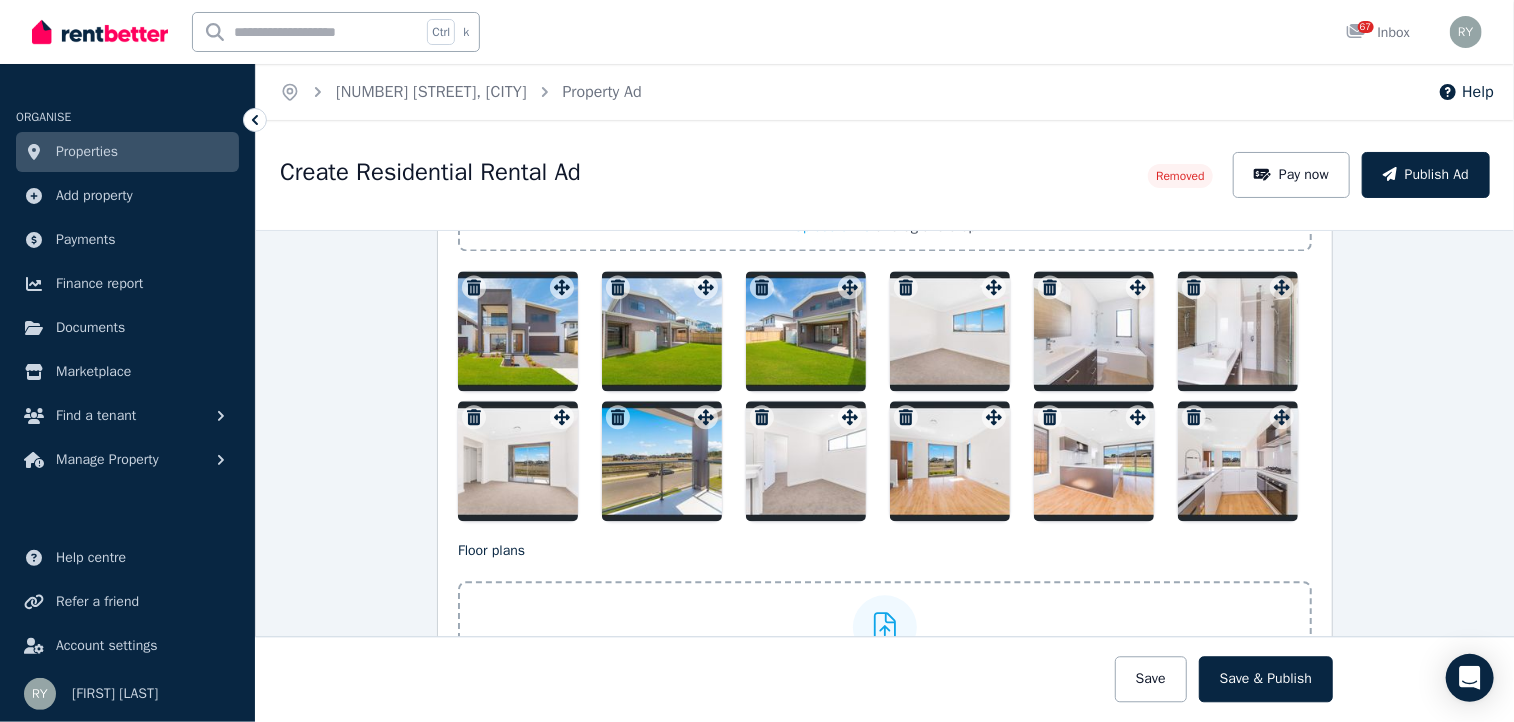 click at bounding box center (885, 396) 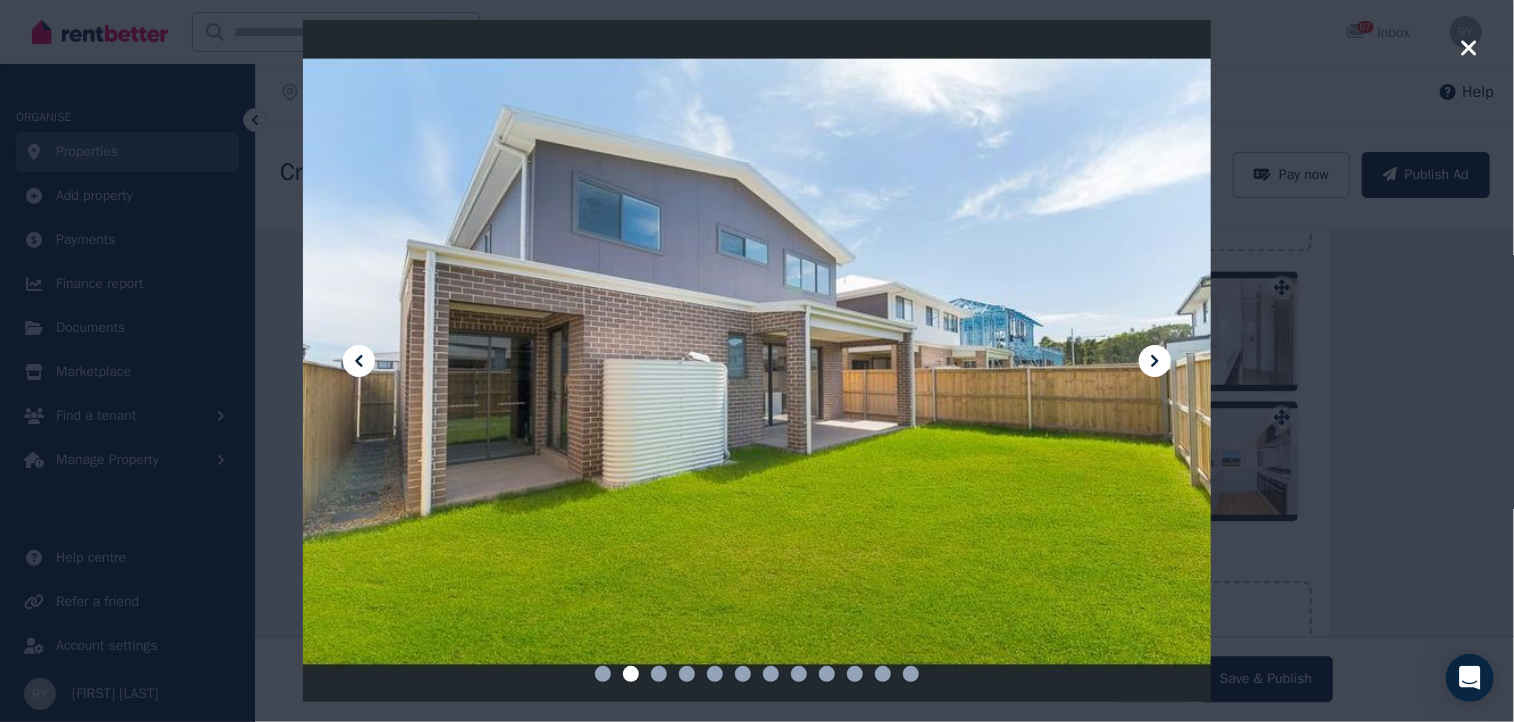click at bounding box center (757, 361) 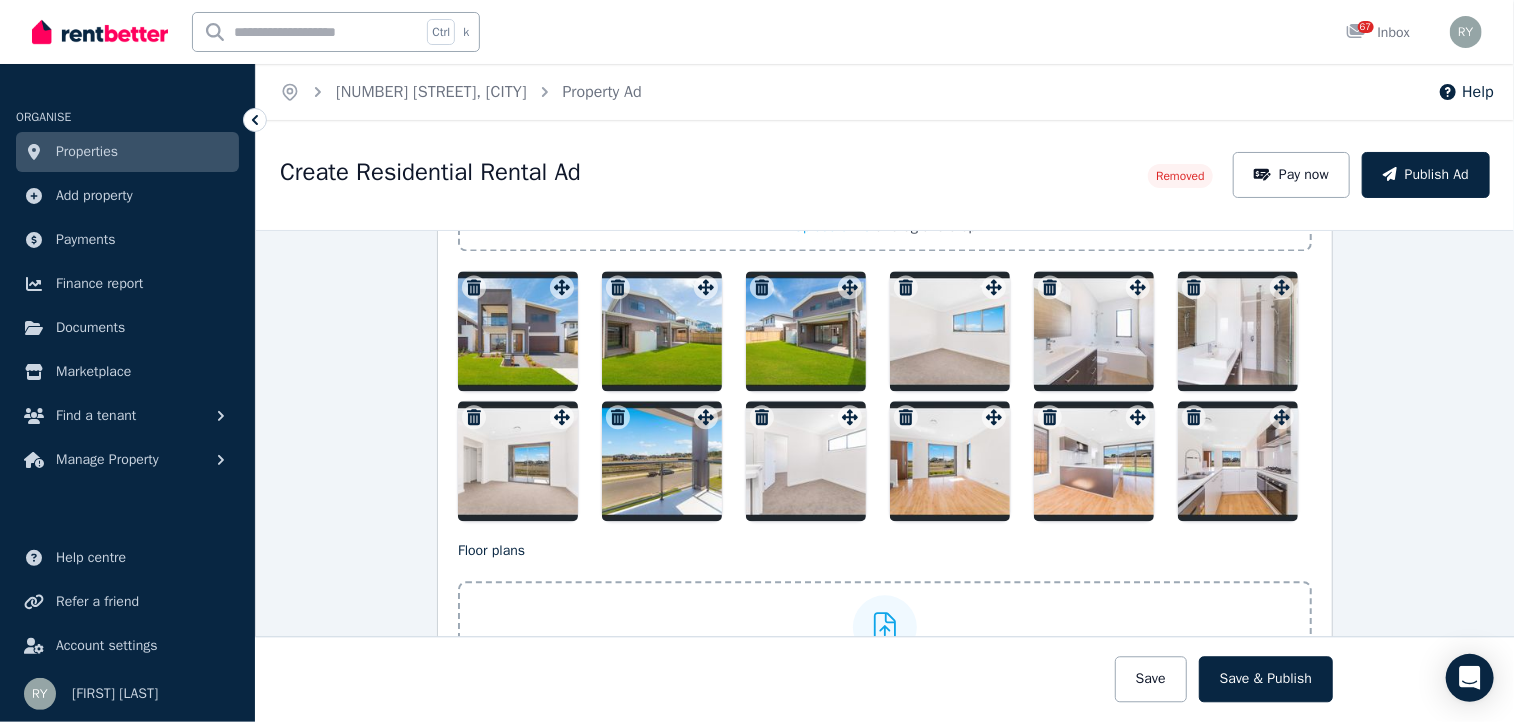 click at bounding box center [518, 331] 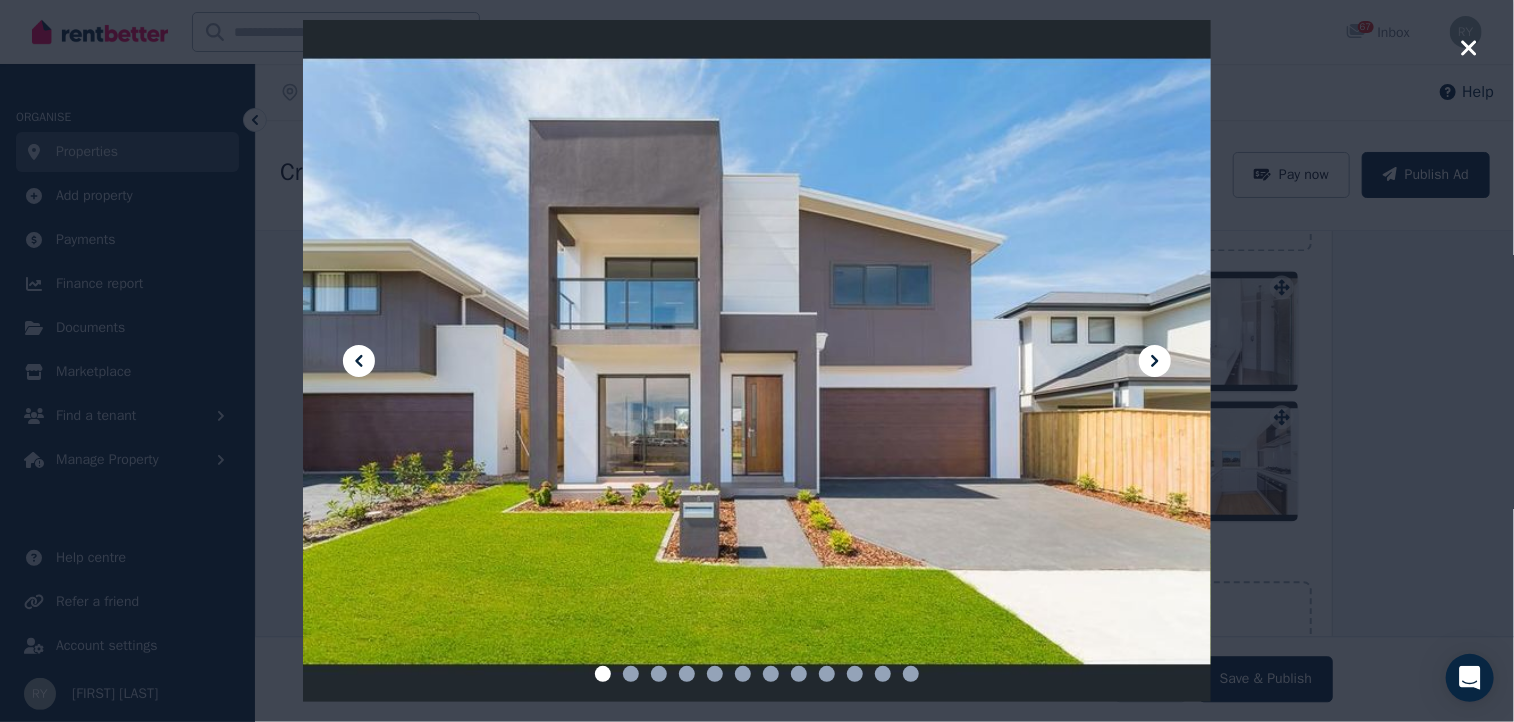click at bounding box center (757, 361) 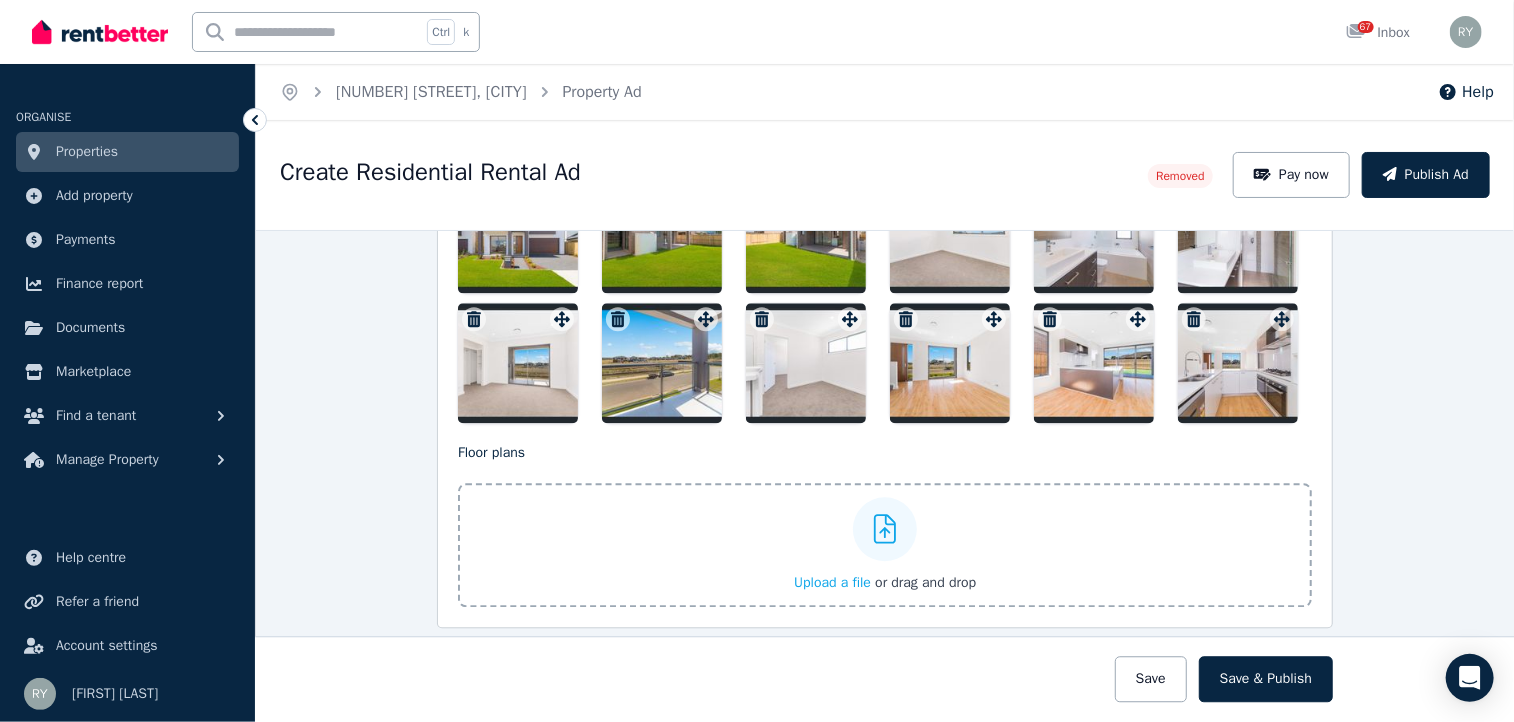 scroll, scrollTop: 2400, scrollLeft: 0, axis: vertical 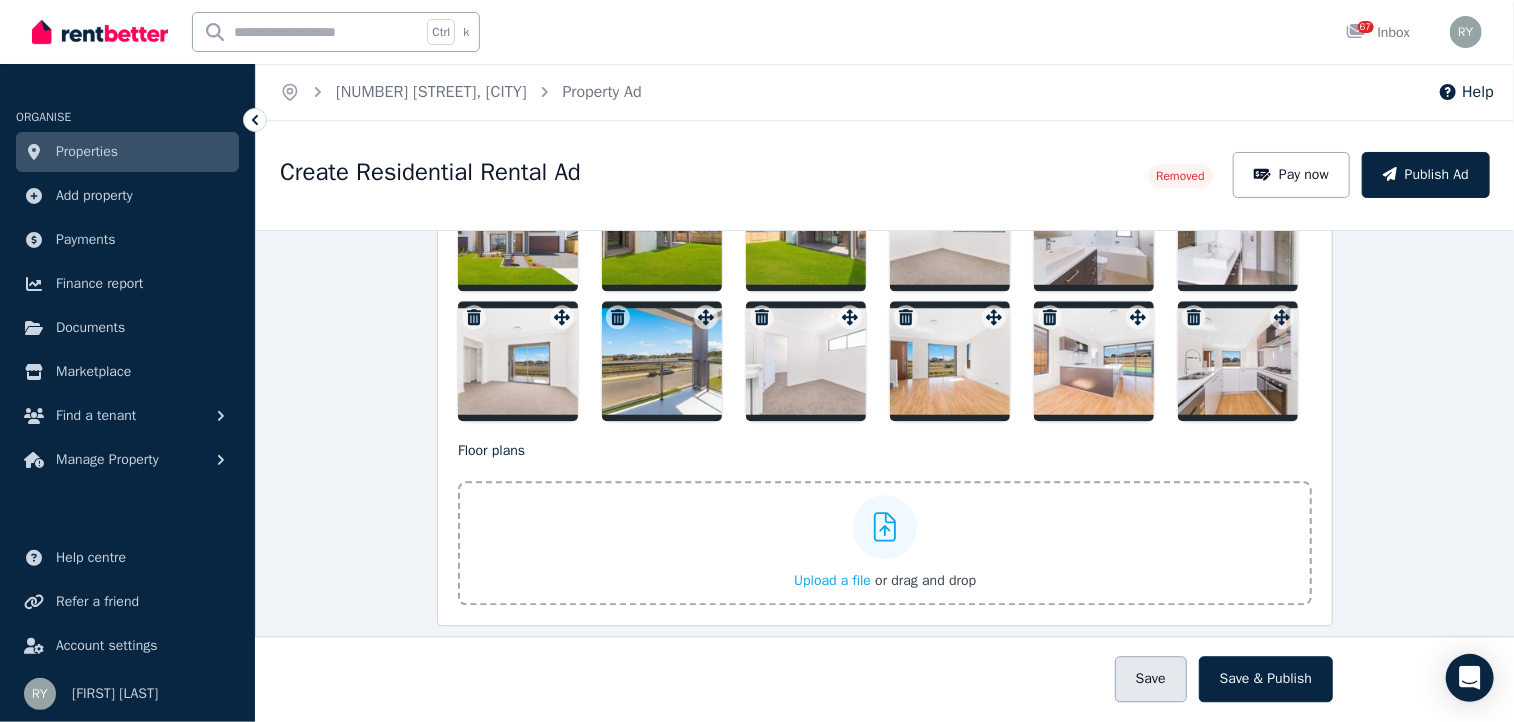 click on "Save" at bounding box center [1151, 679] 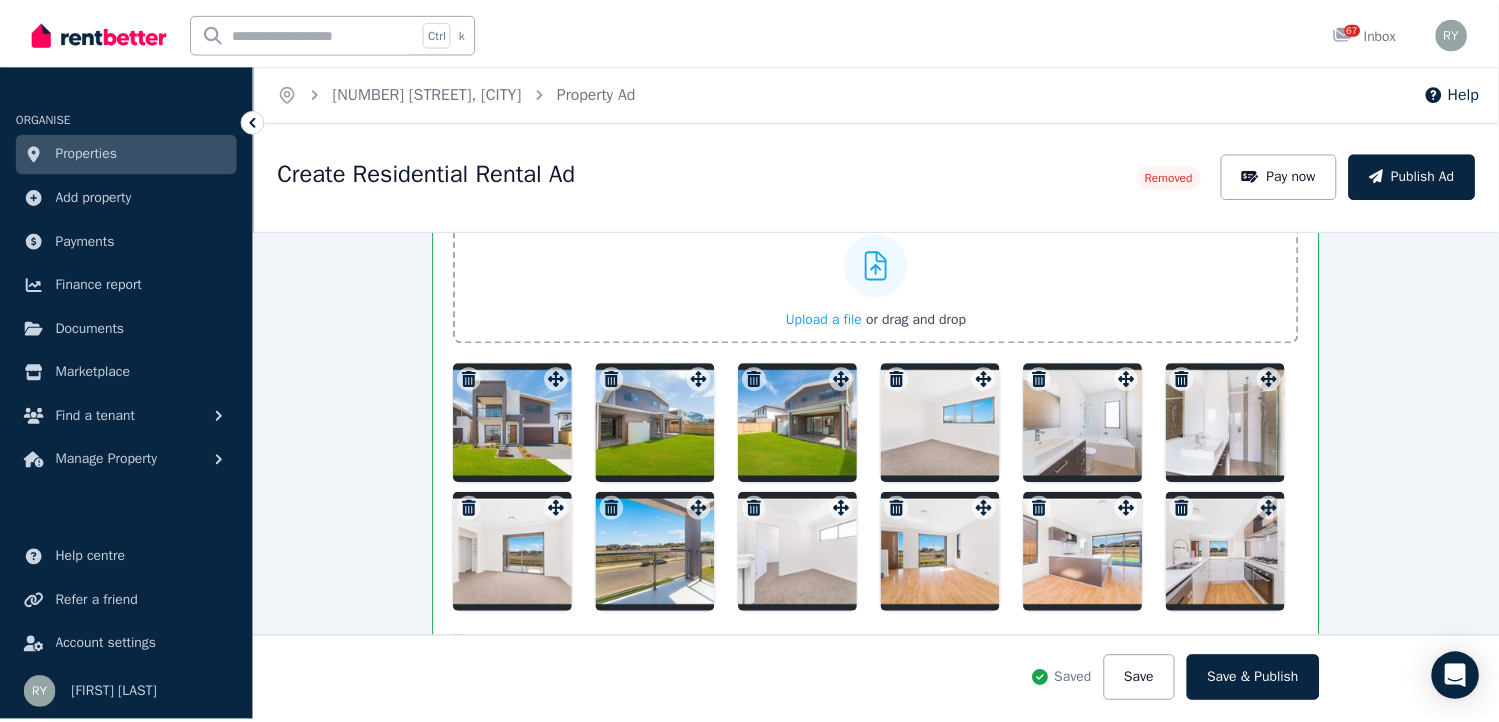 scroll, scrollTop: 2200, scrollLeft: 0, axis: vertical 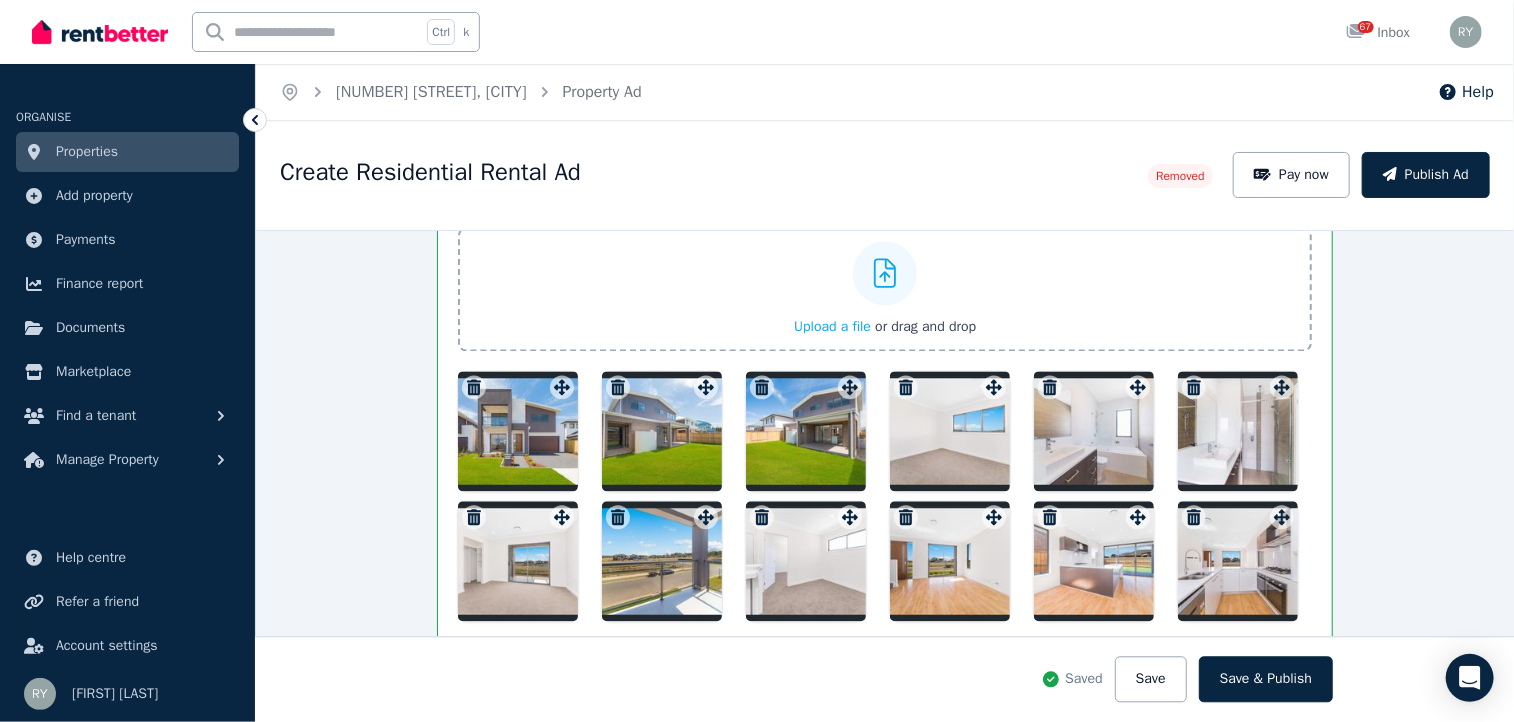 click at bounding box center (518, 431) 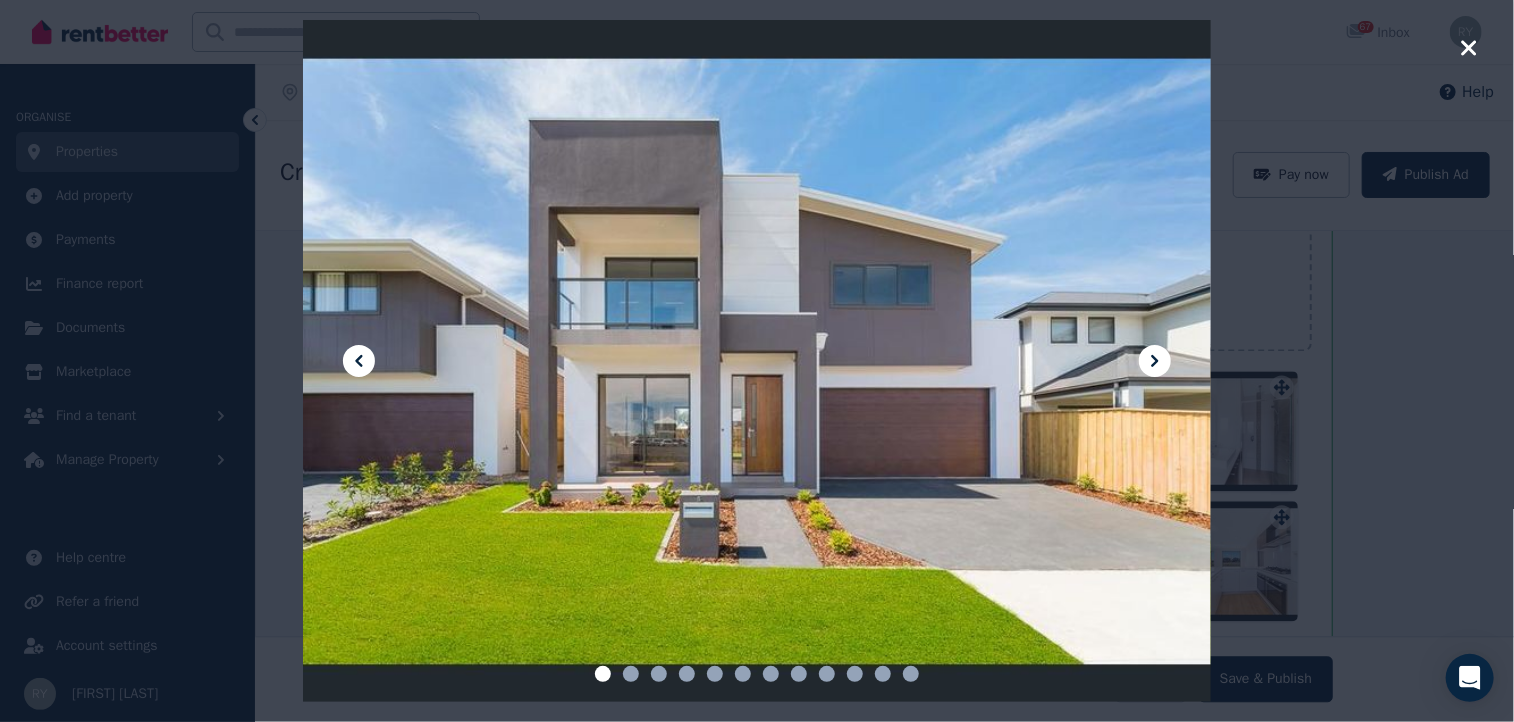 click at bounding box center (1155, 361) 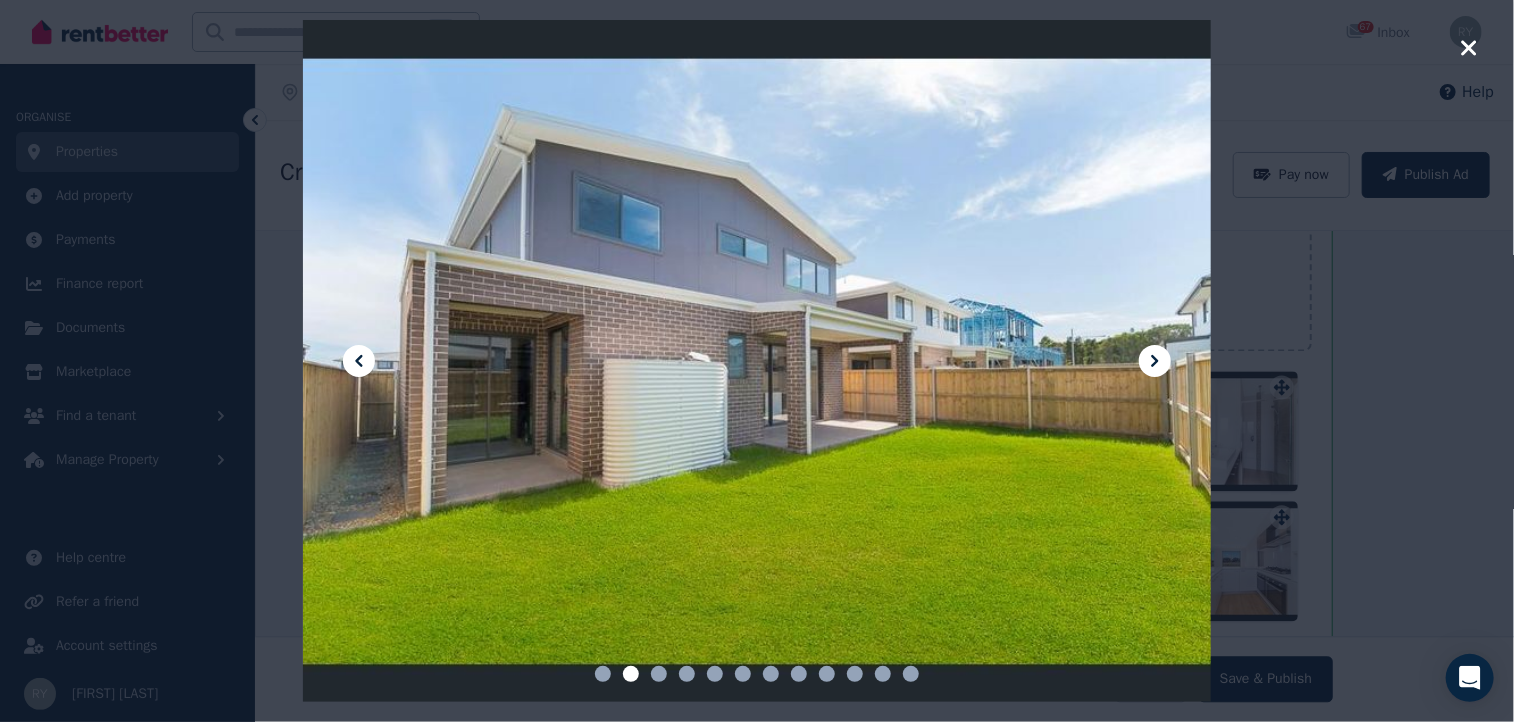 click 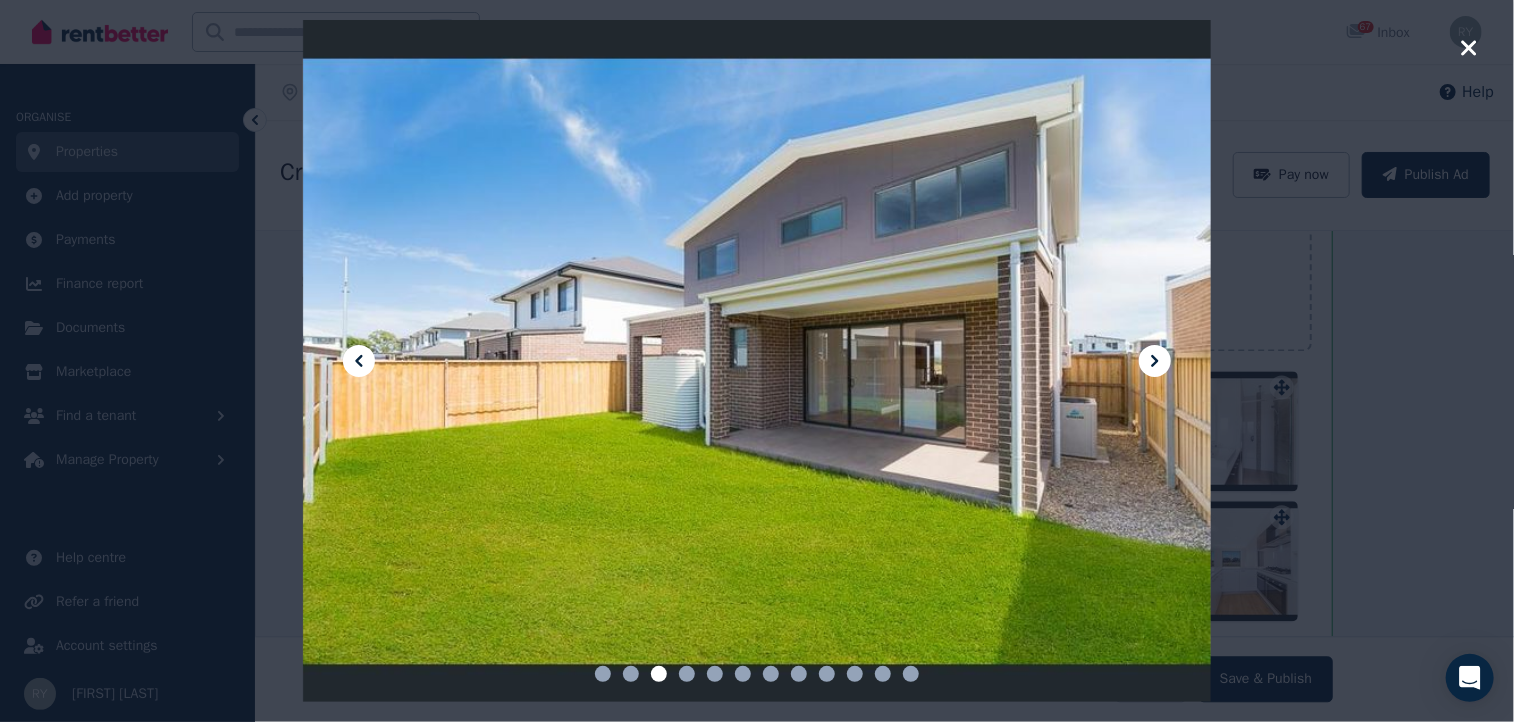 click at bounding box center (757, 361) 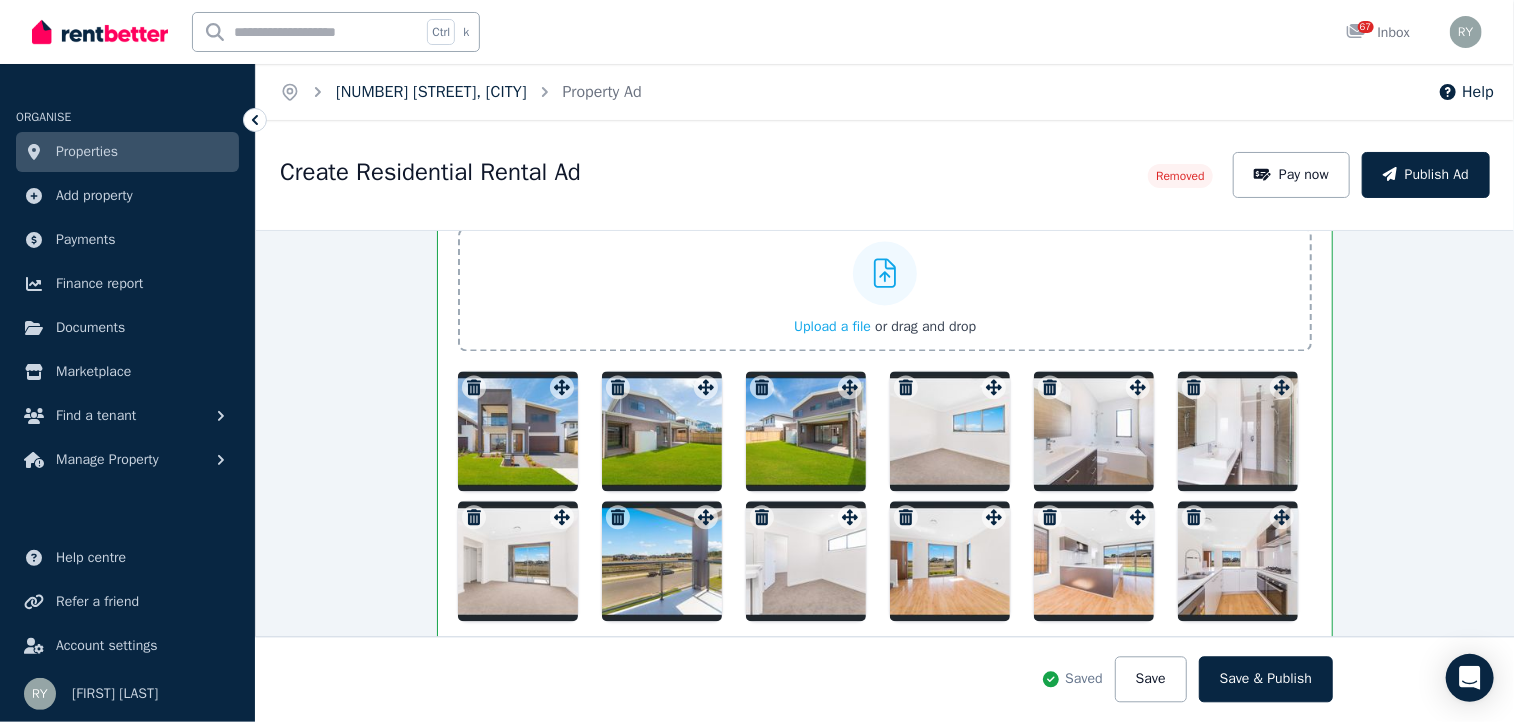 click on "[NUMBER] [STREET], [CITY]" at bounding box center (431, 92) 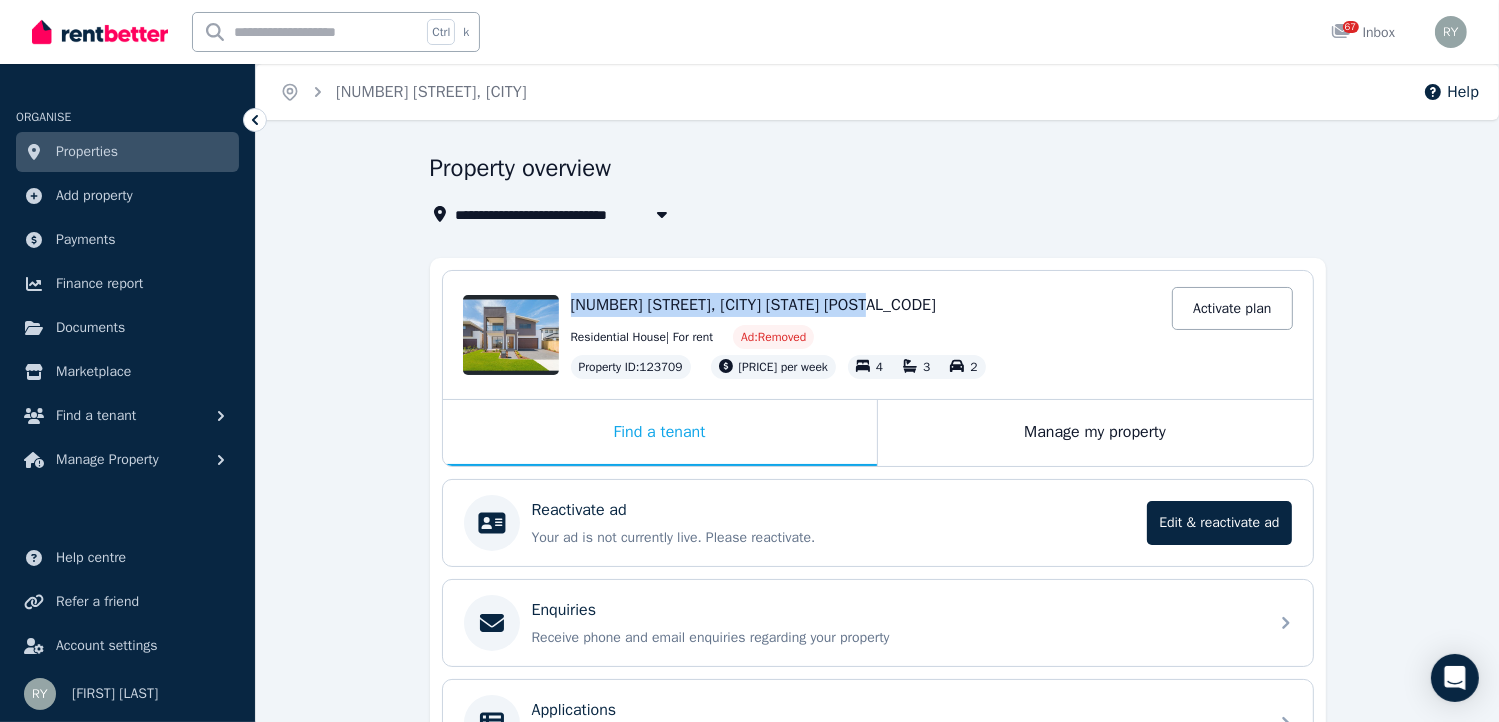 drag, startPoint x: 572, startPoint y: 301, endPoint x: 929, endPoint y: 297, distance: 357.0224 